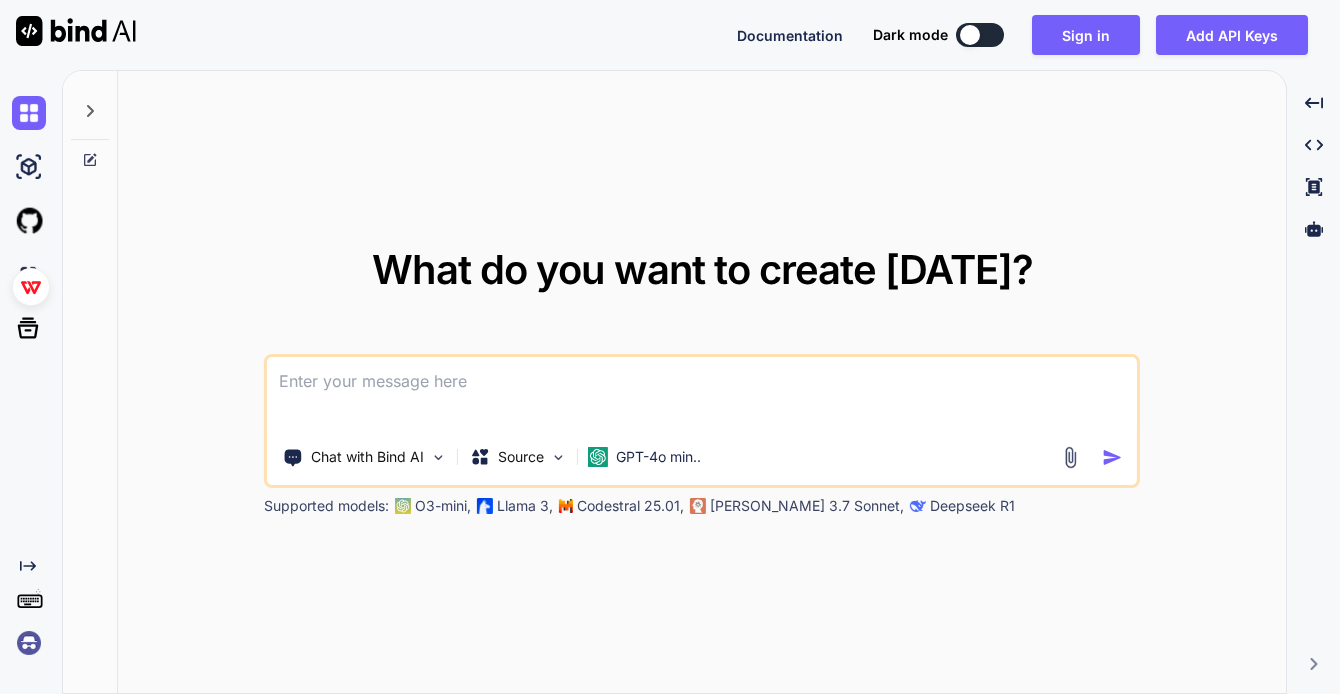 scroll, scrollTop: 0, scrollLeft: 0, axis: both 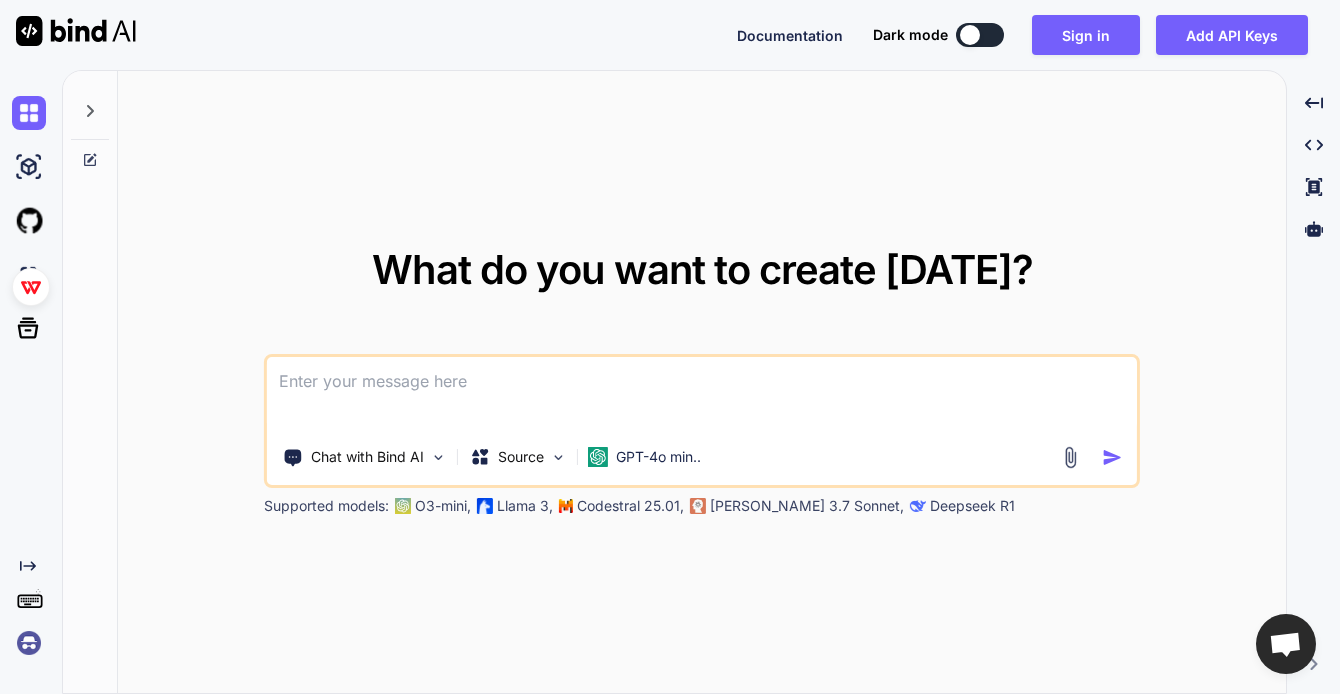 click at bounding box center (485, 506) 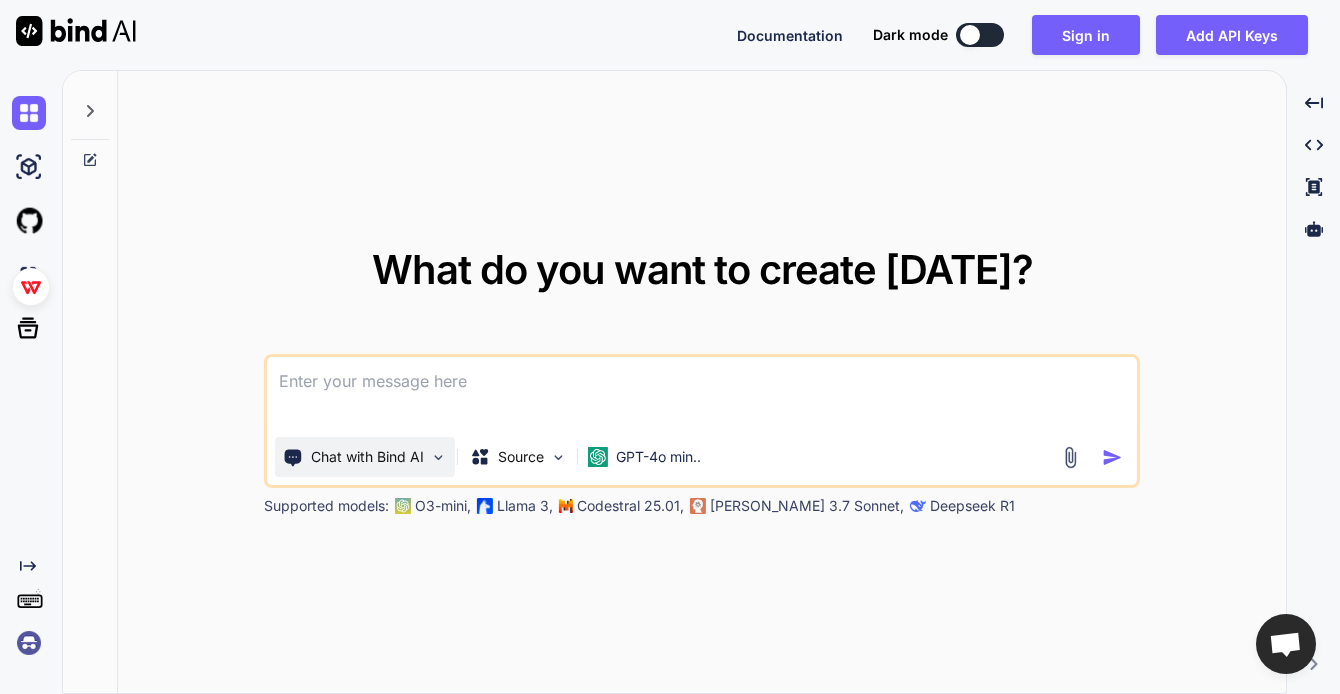 click on "Chat with Bind AI" at bounding box center [367, 457] 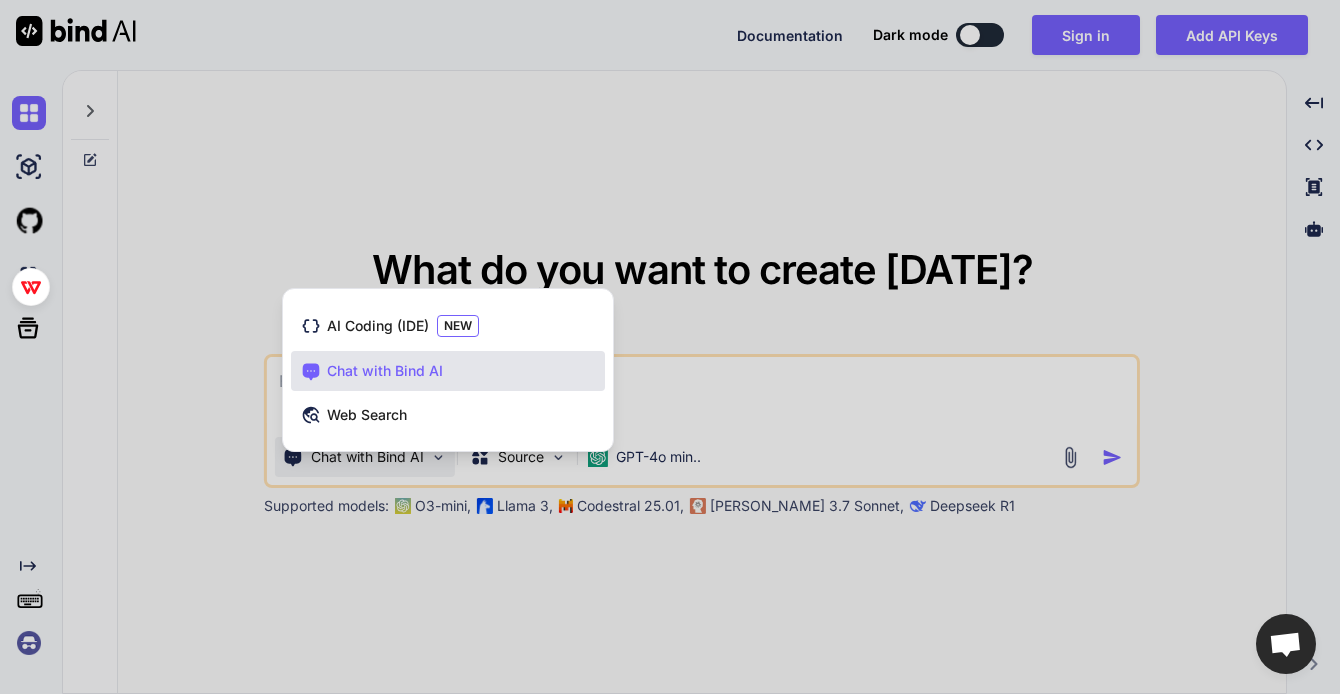 click on "AI Coding (IDE) NEW Chat with Bind AI Web Search" at bounding box center (448, 370) 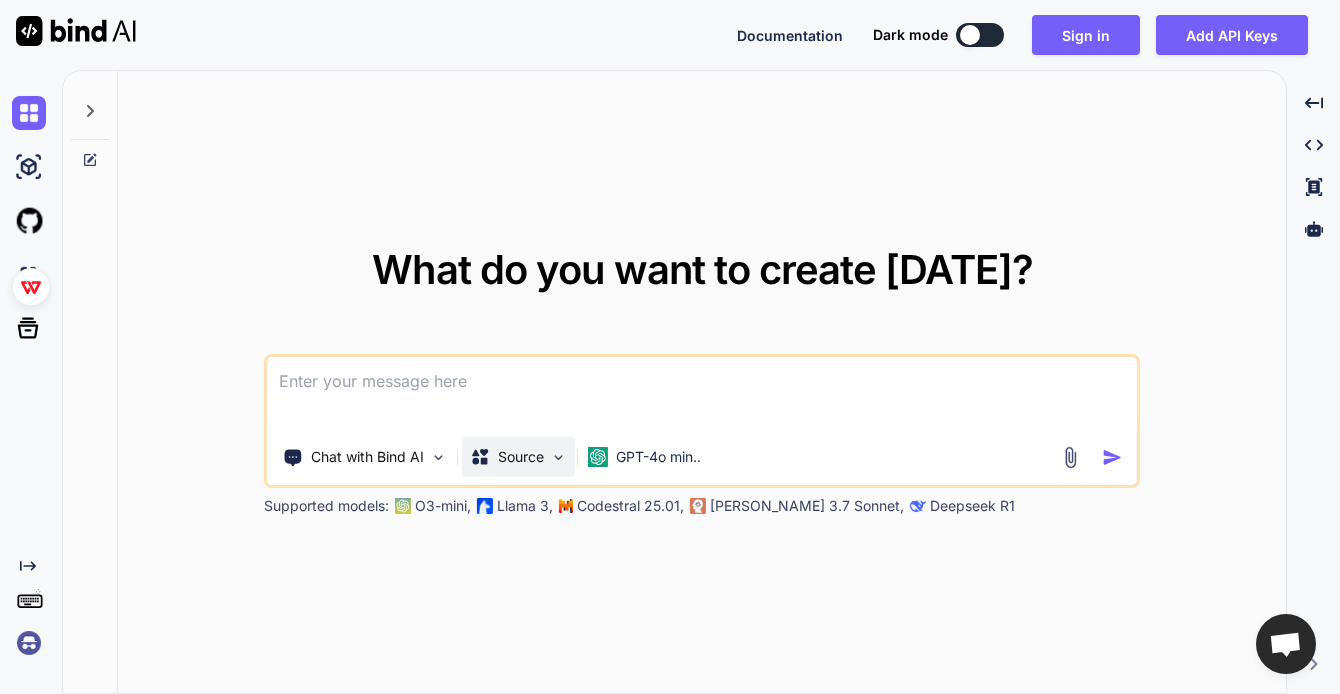 click on "Source" at bounding box center (521, 457) 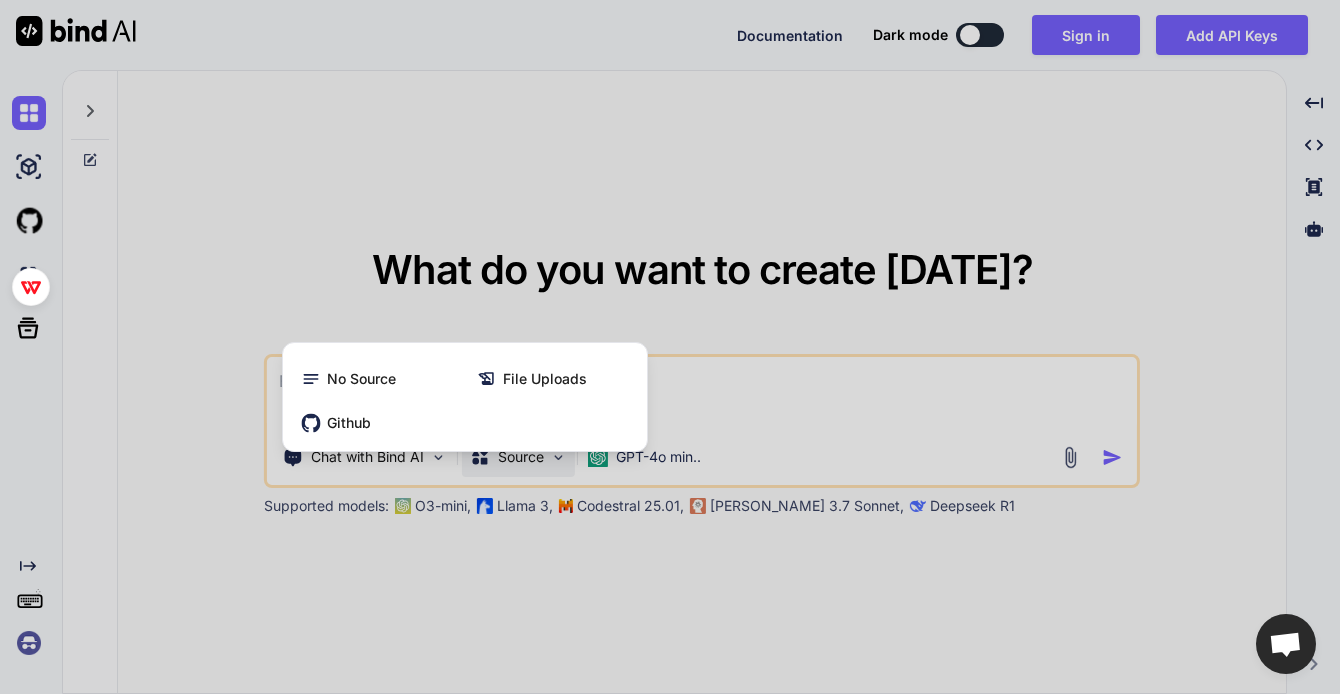 click at bounding box center [670, 347] 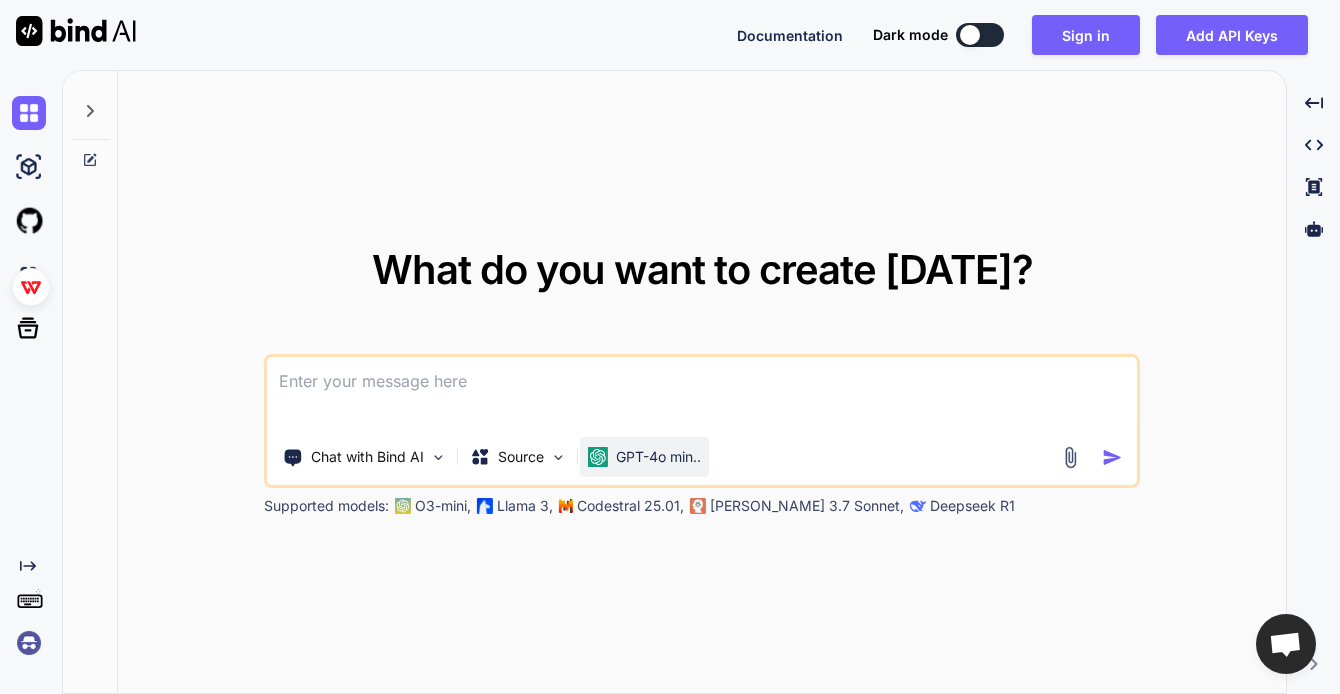 click on "GPT-4o min.." at bounding box center [644, 457] 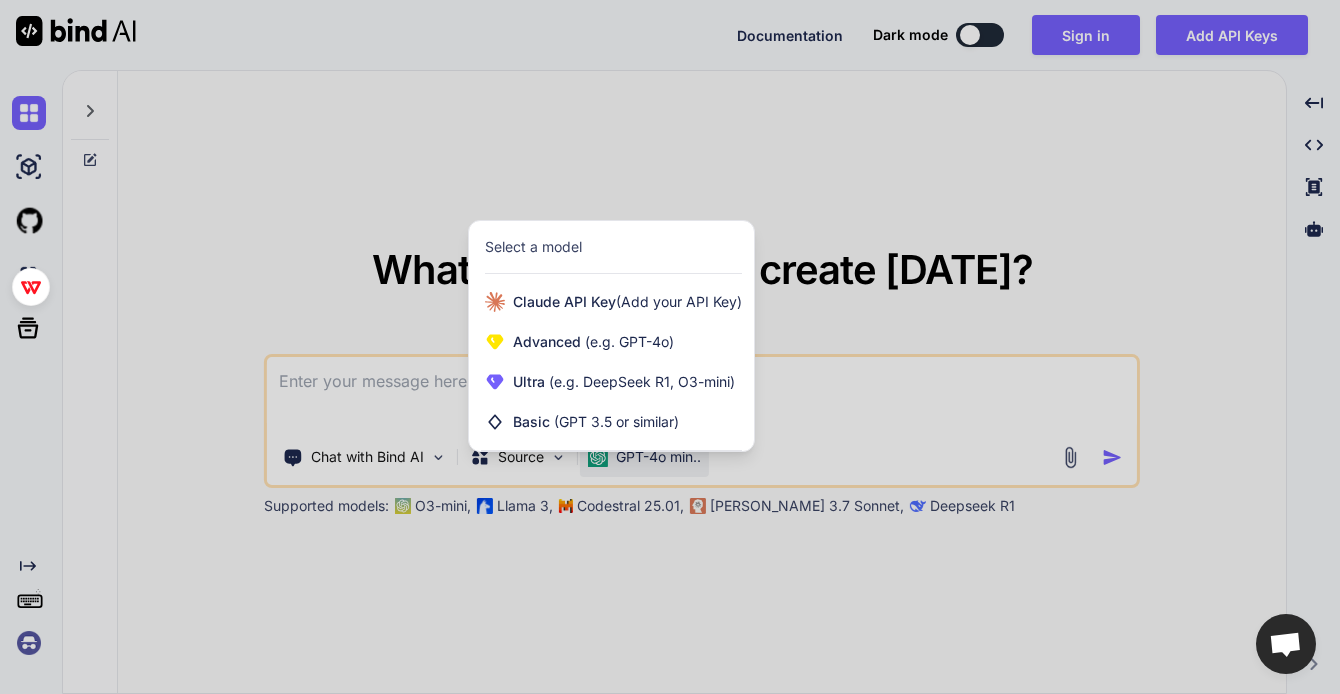 click at bounding box center (670, 347) 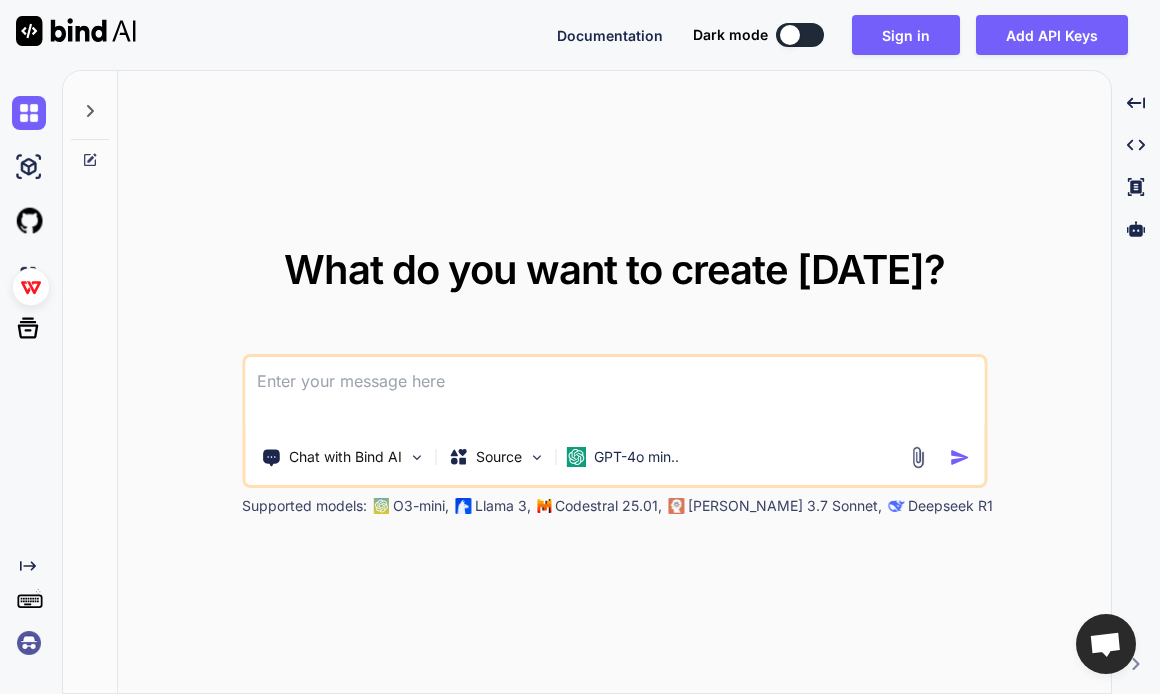 type on "x" 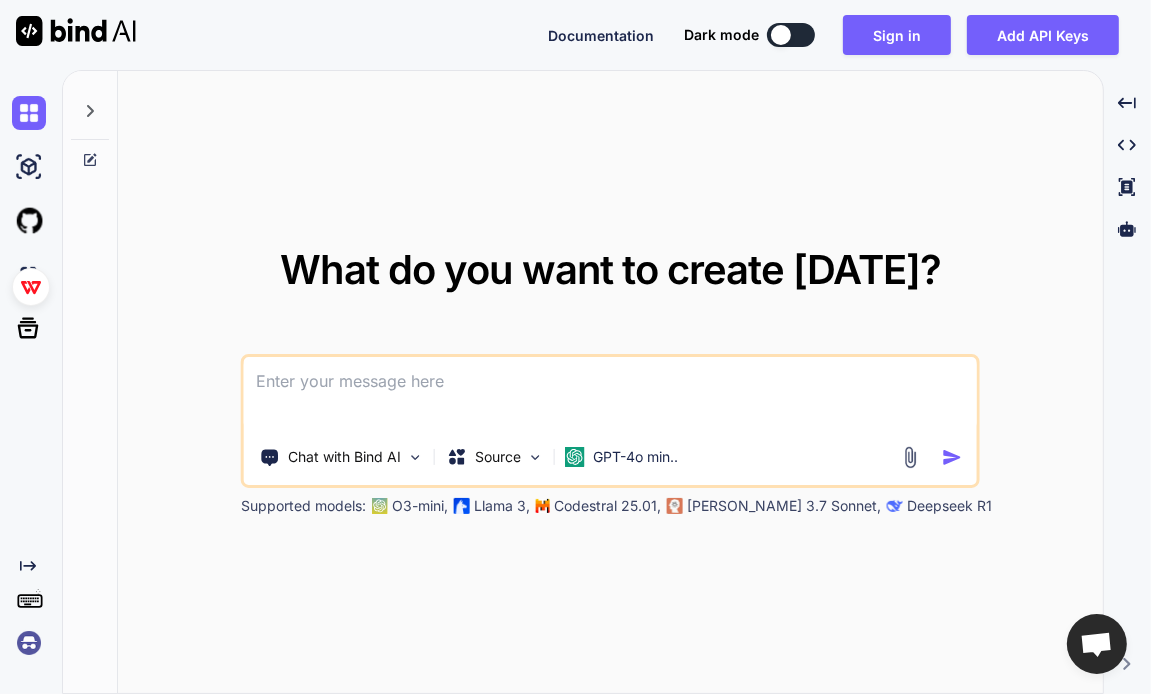 click at bounding box center [610, 394] 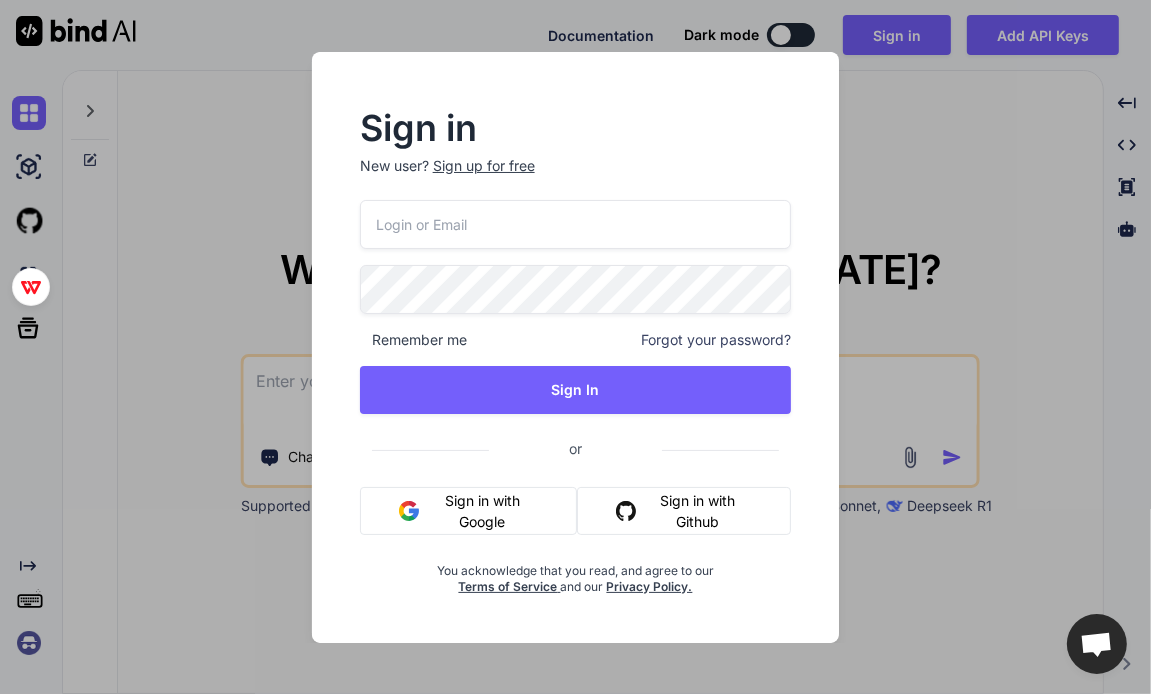 click on "Sign in New user?   Sign up for free Remember me Forgot your password? Sign In   or Sign in with Google Sign in with Github You acknowledge that you read, and agree to our   Terms of Service     and our   Privacy Policy." at bounding box center [575, 347] 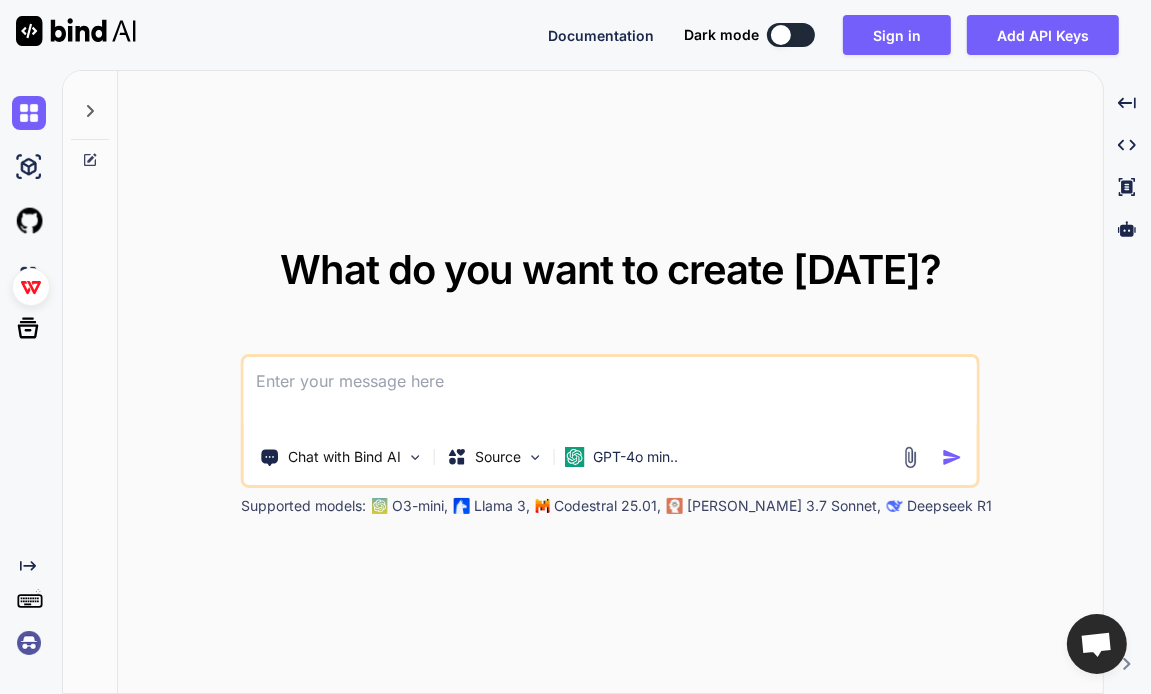 click at bounding box center [610, 394] 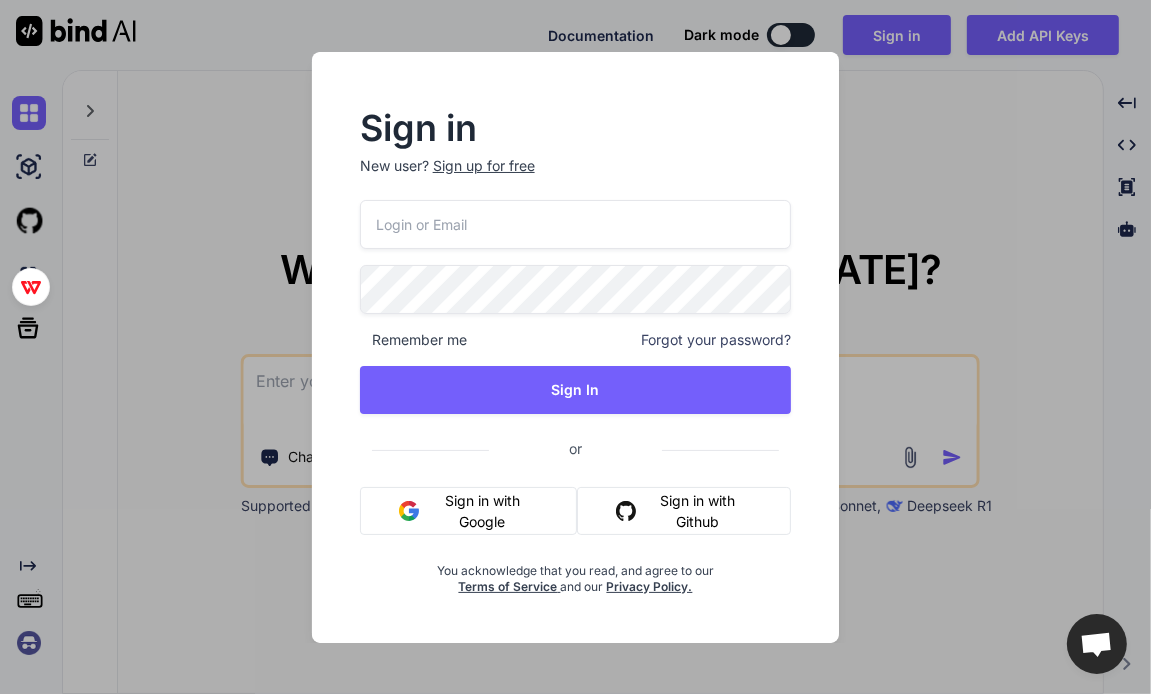 click on "Sign up for free" at bounding box center (484, 166) 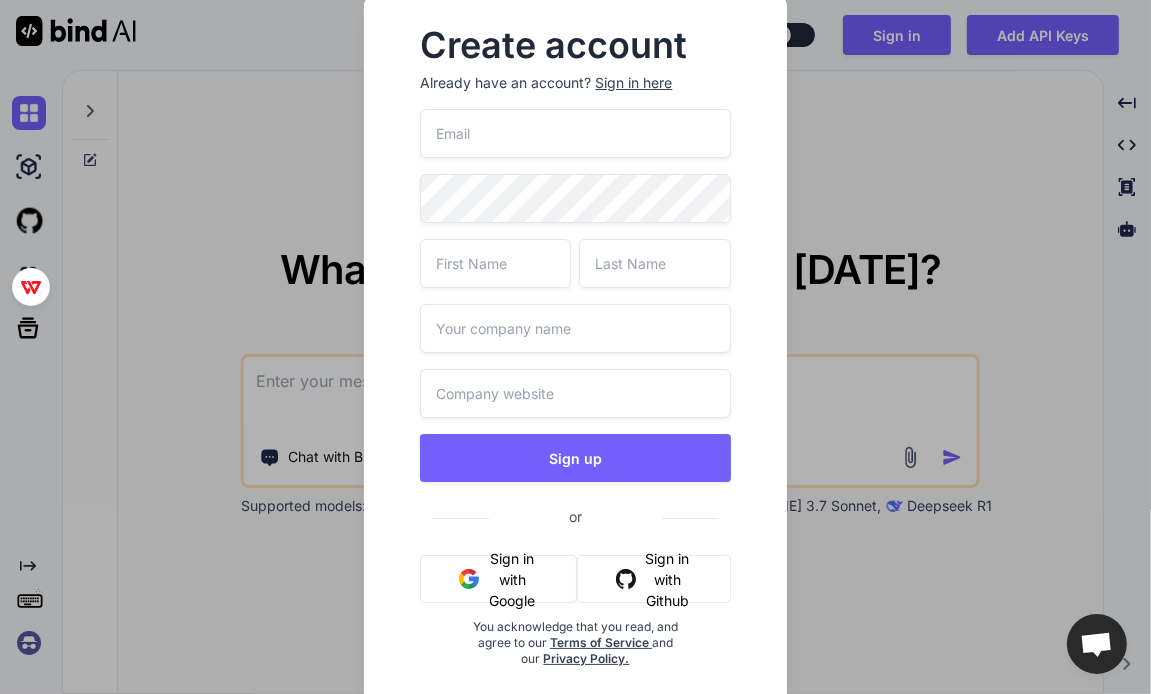click at bounding box center [575, 133] 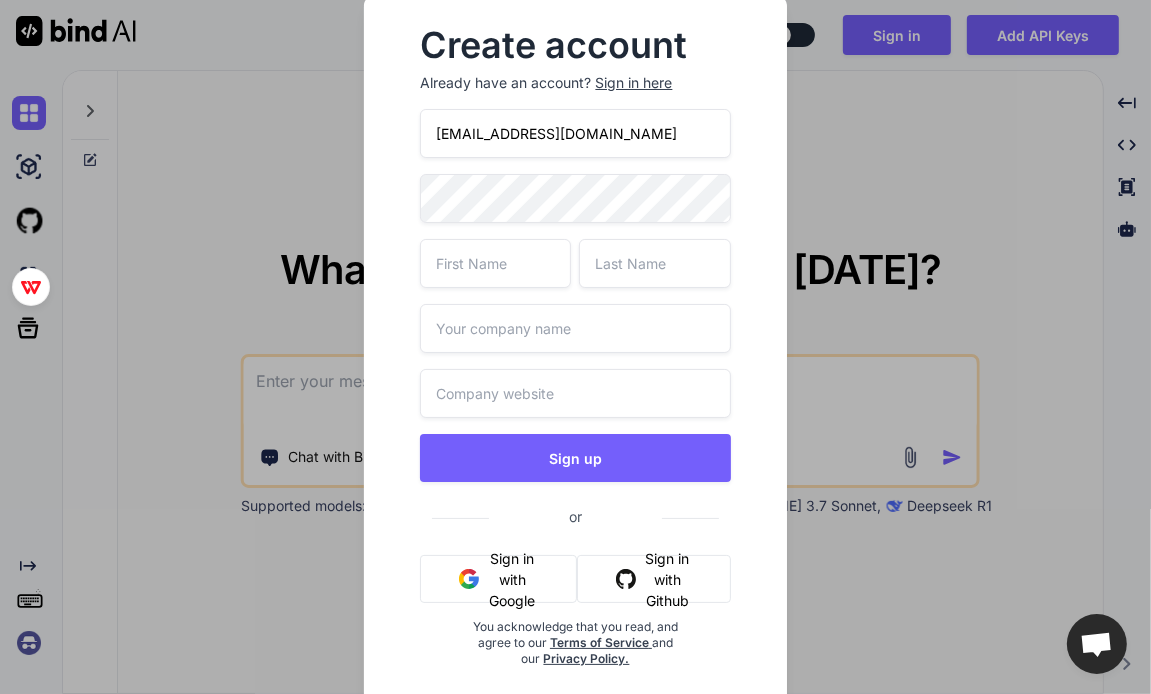 type on "13596526792@163.com" 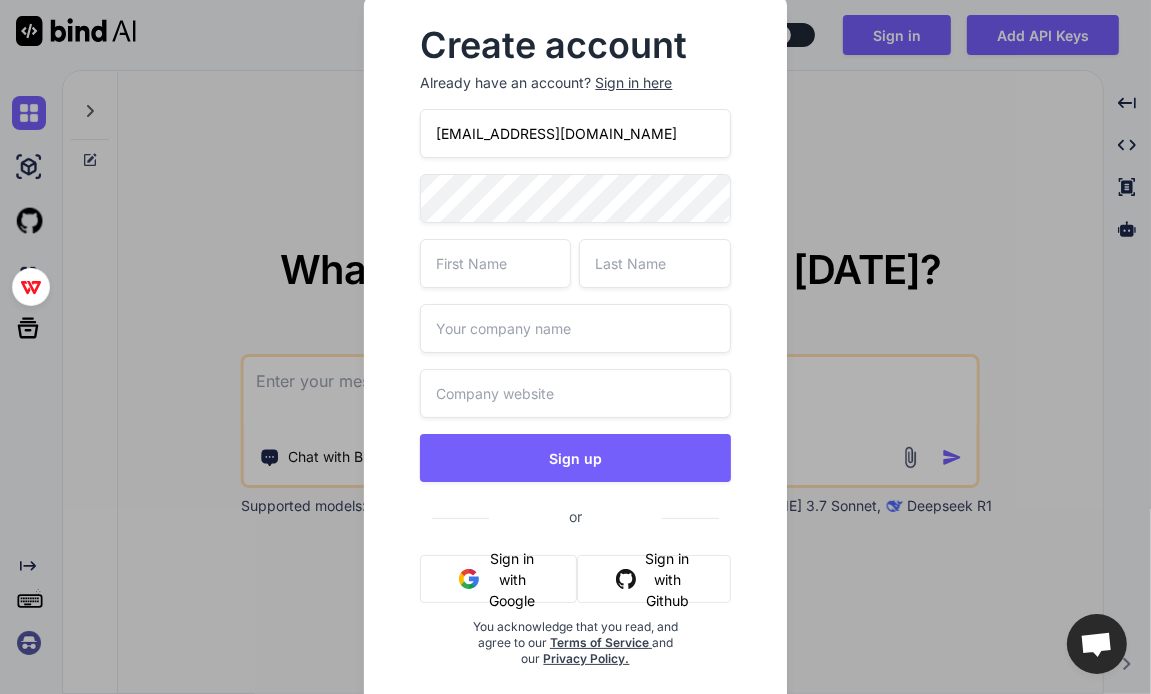 click at bounding box center [495, 263] 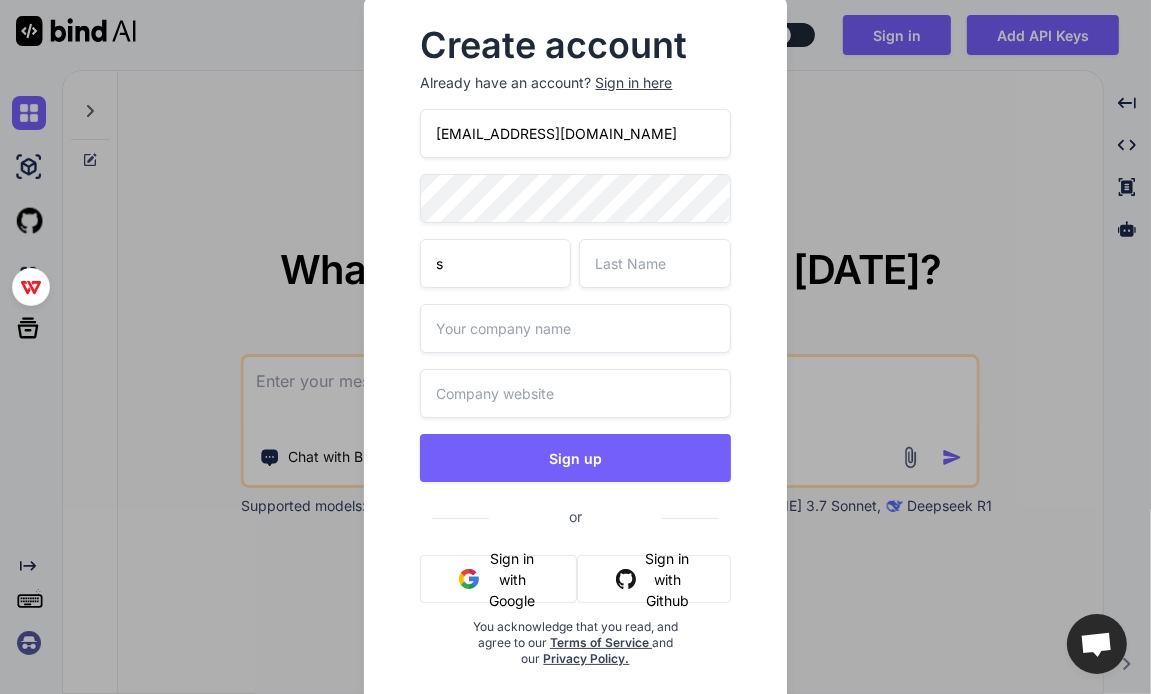 click at bounding box center (654, 263) 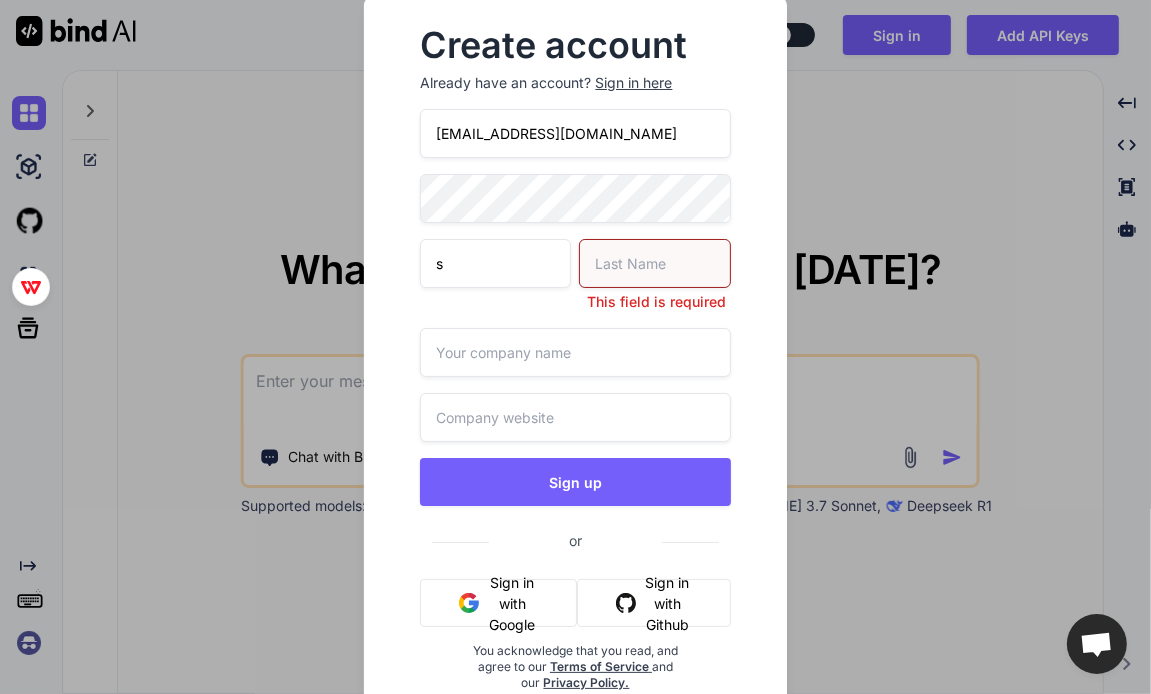 click on "s" at bounding box center (495, 263) 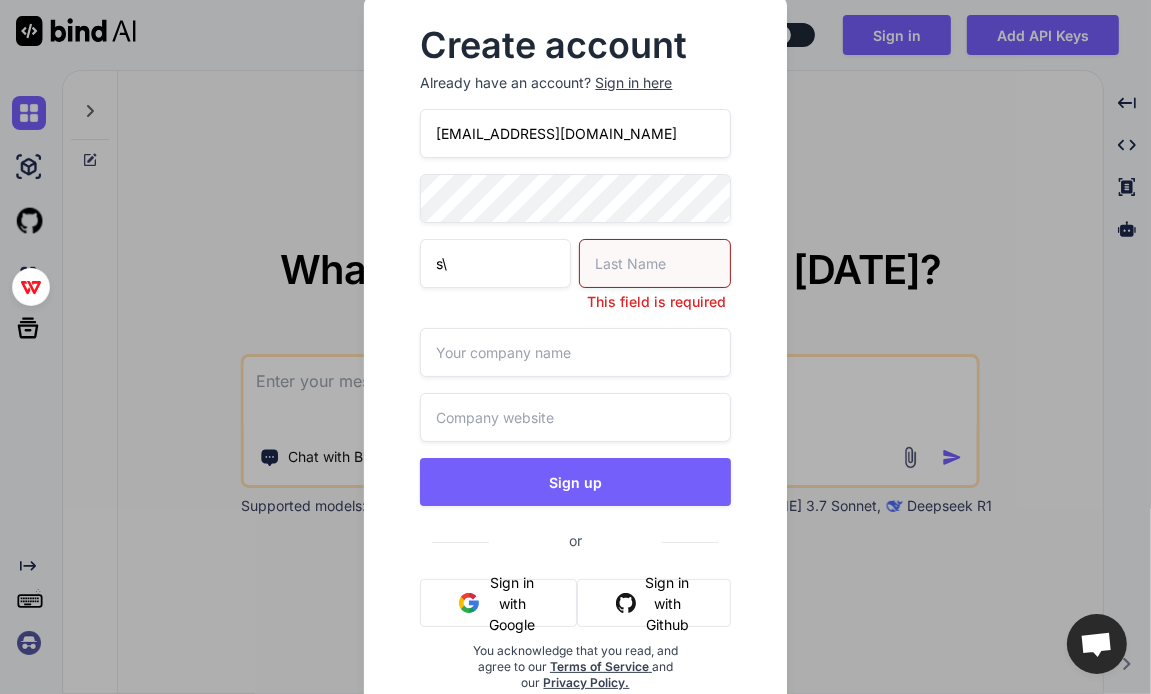 type on "s" 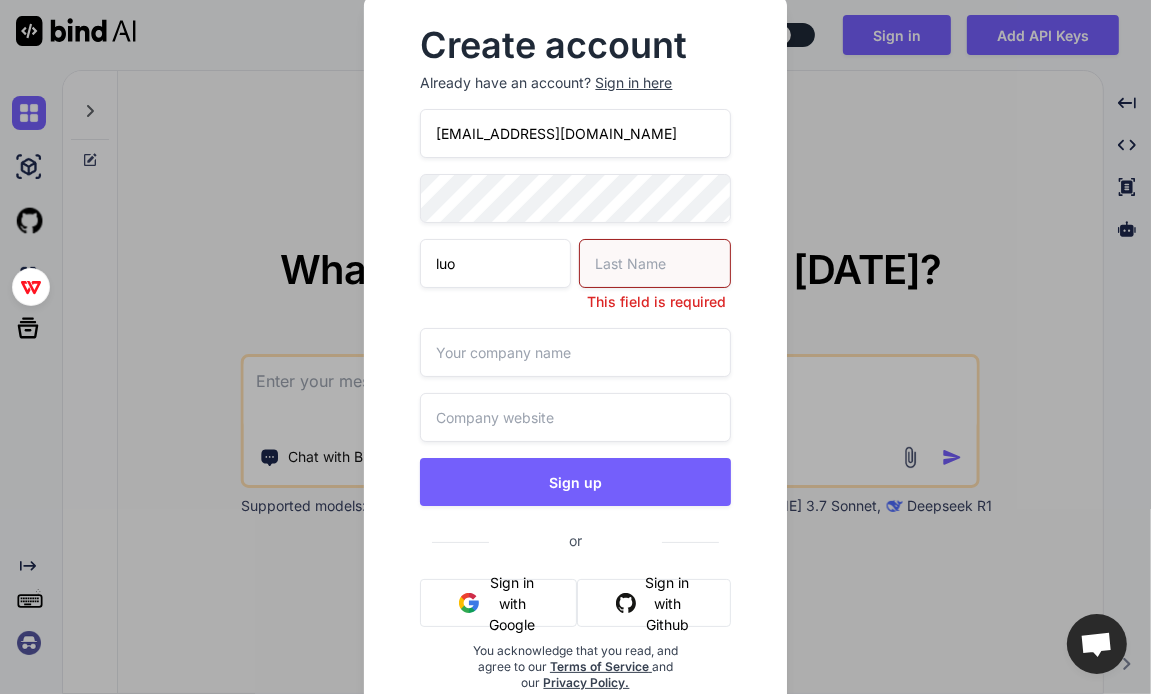 type on "luo" 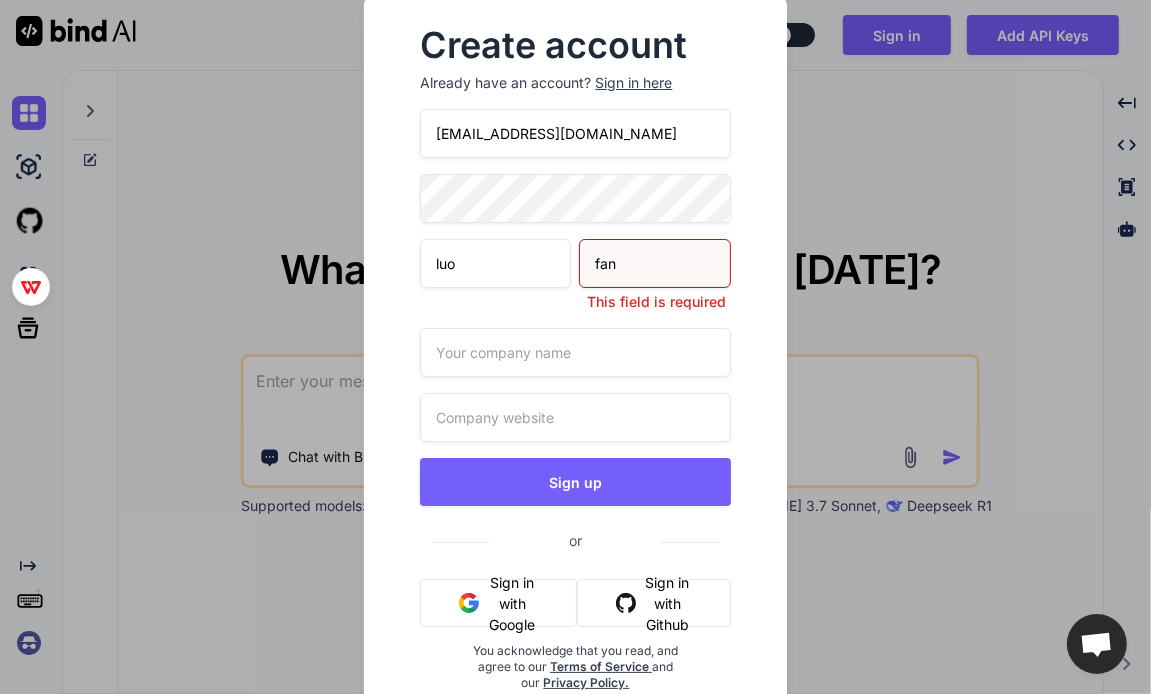 type on "fan" 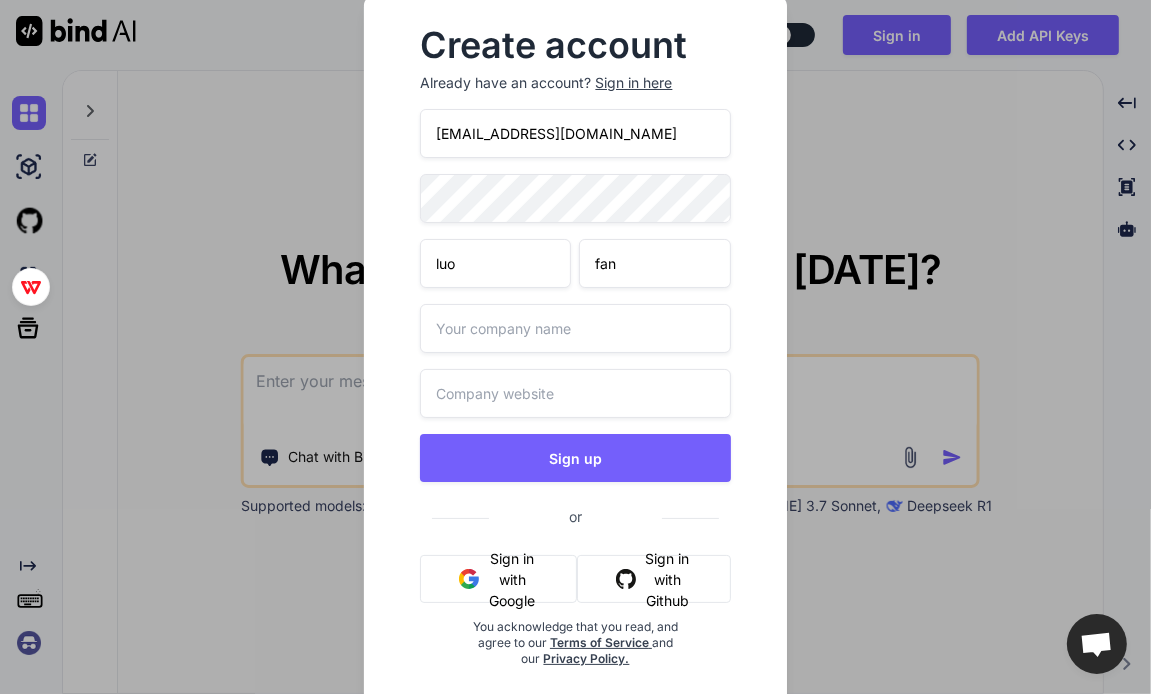click at bounding box center (575, 328) 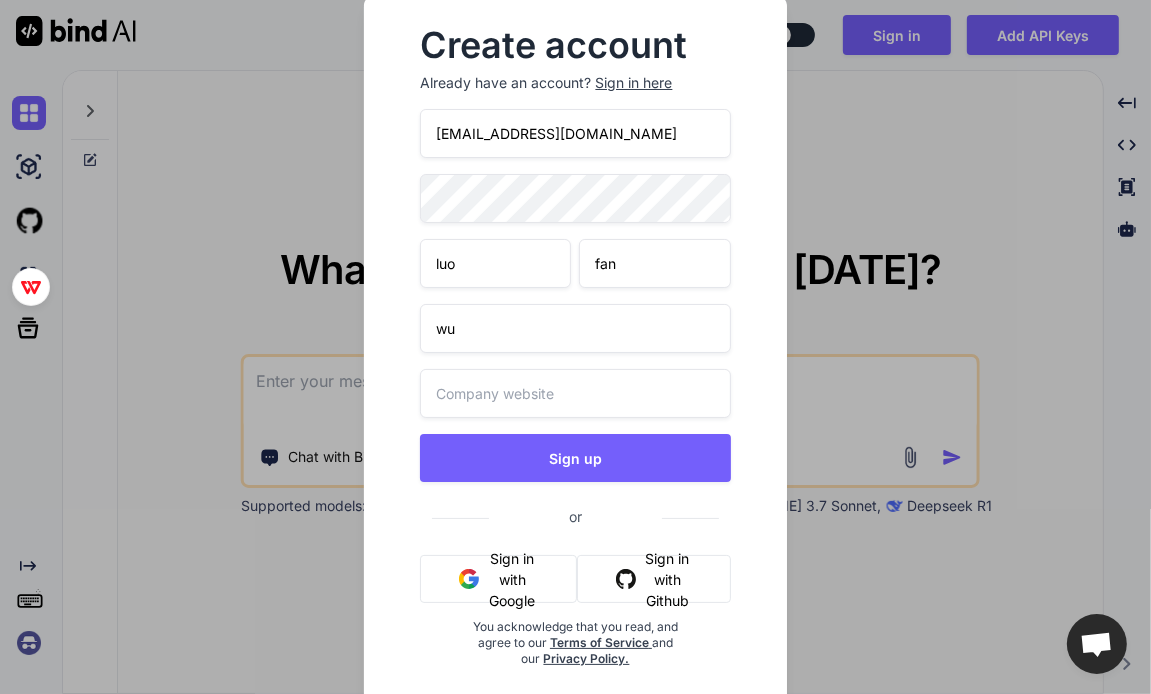 type on "wu" 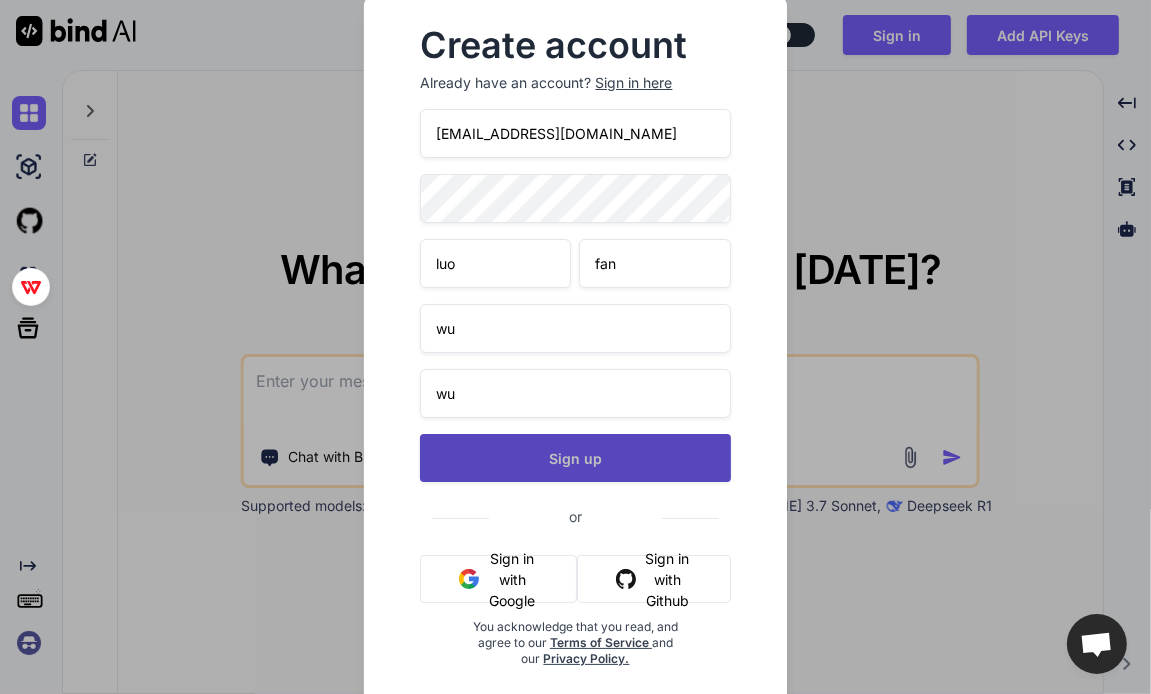 type on "wu" 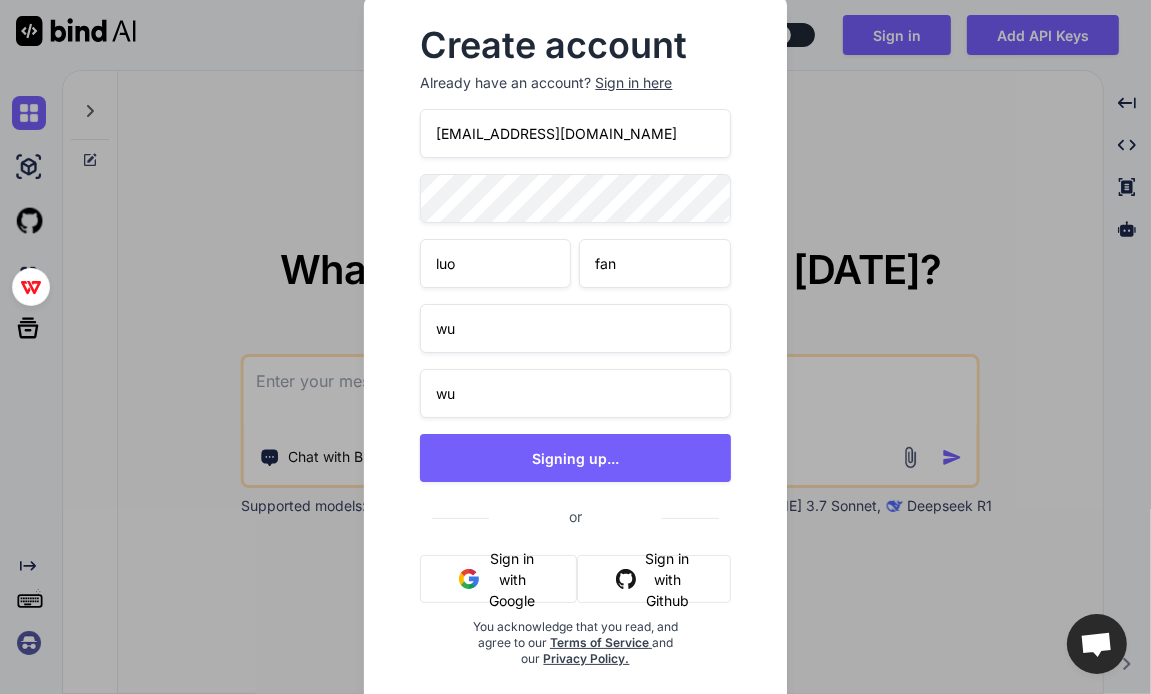 type on "x" 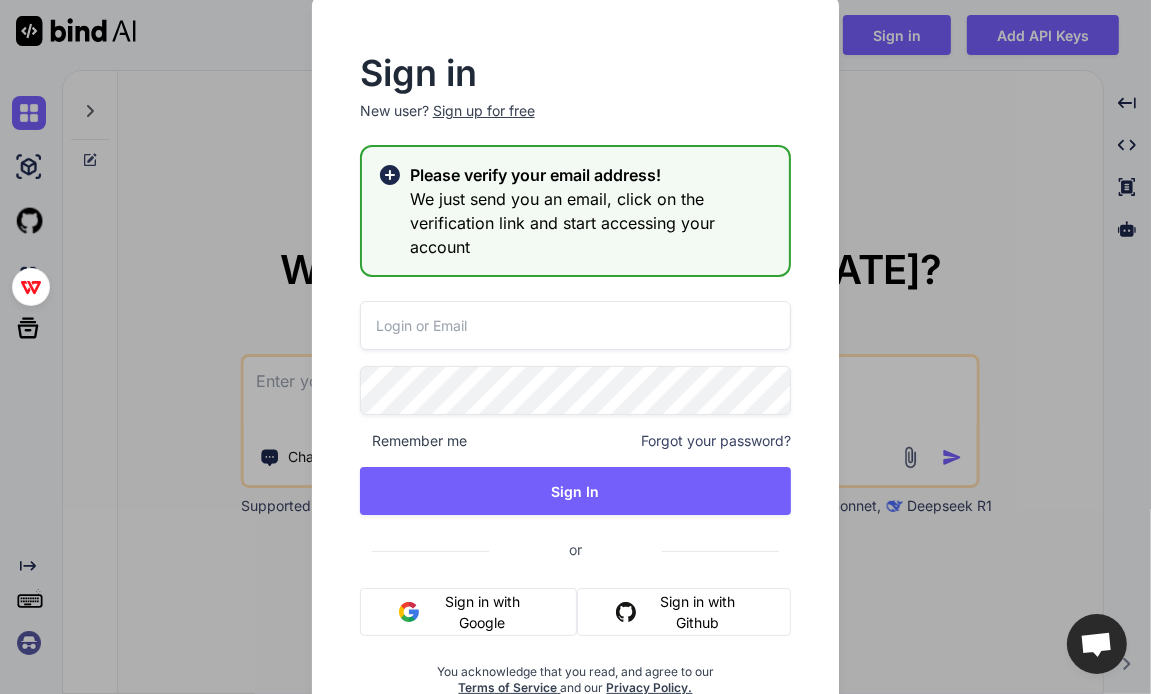 click at bounding box center (576, 325) 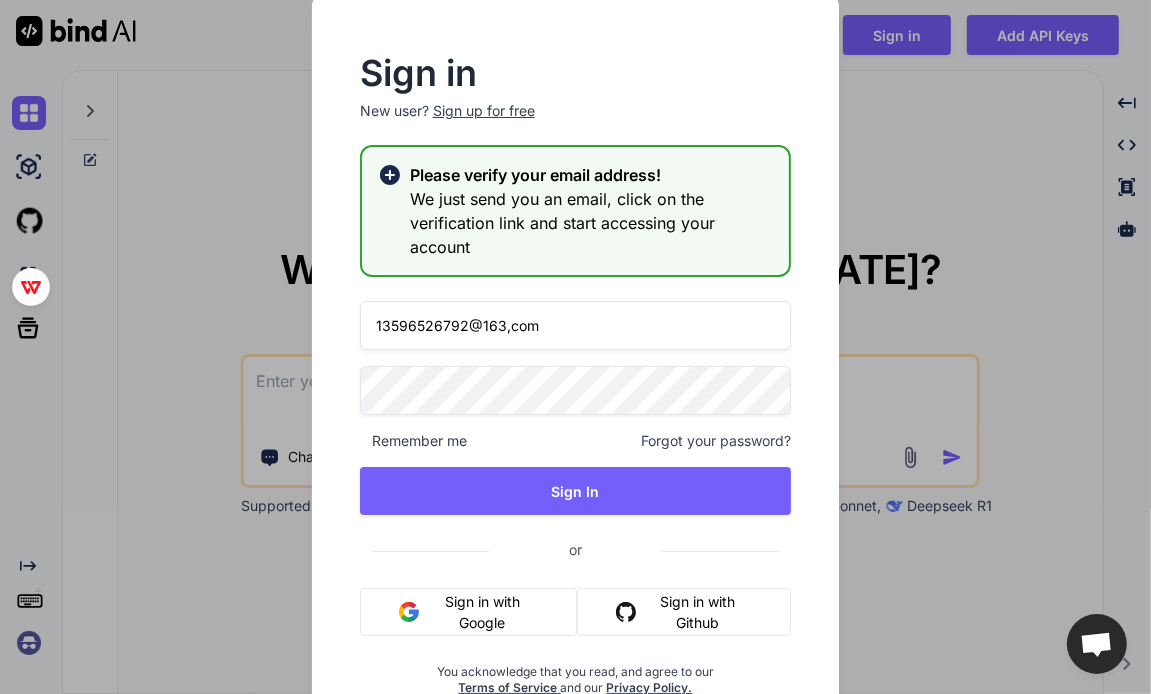 click on "13596526792@163,com" at bounding box center [576, 325] 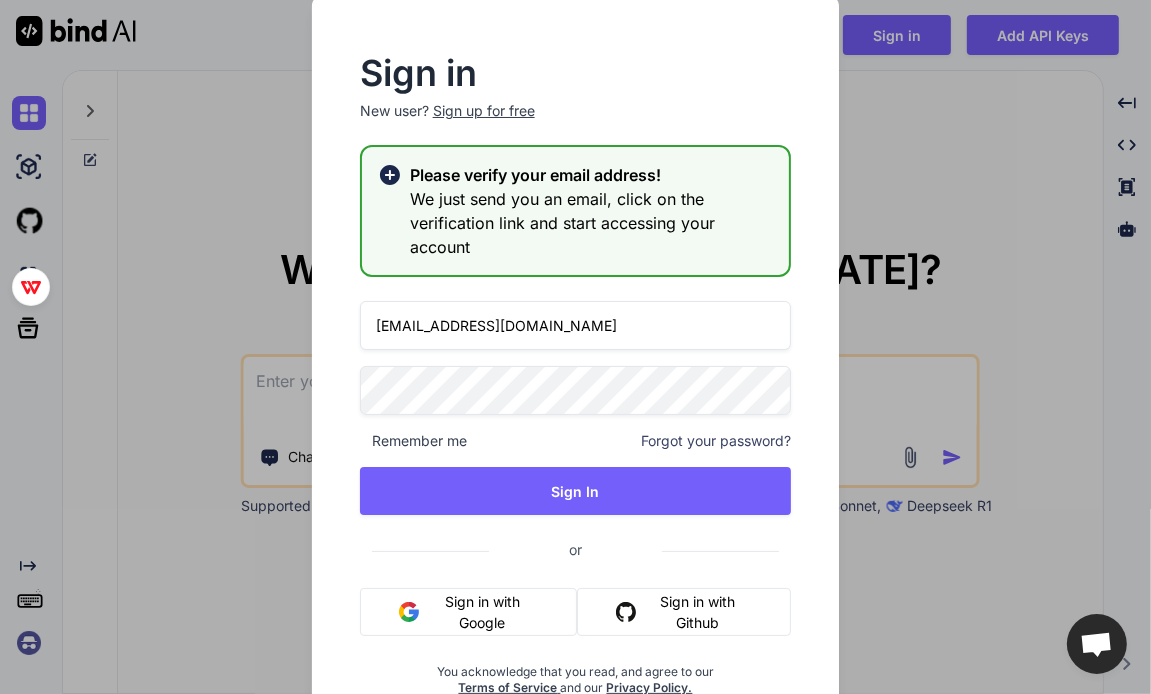 type on "13596526792@163.com" 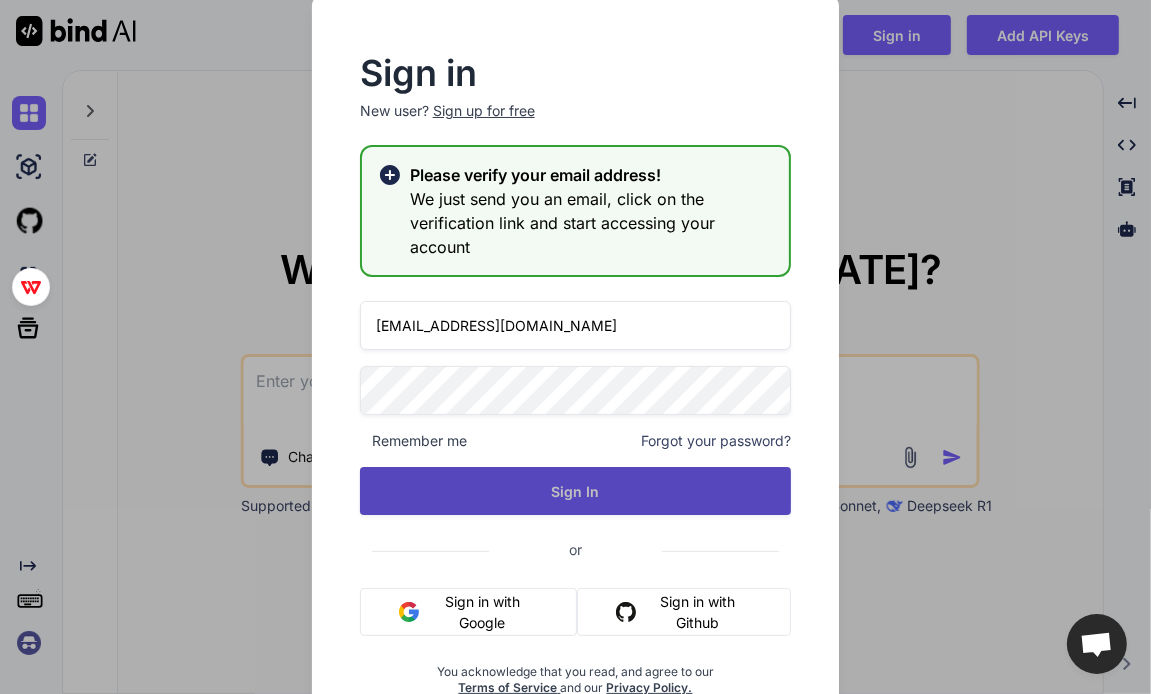 click on "Sign In" at bounding box center (576, 491) 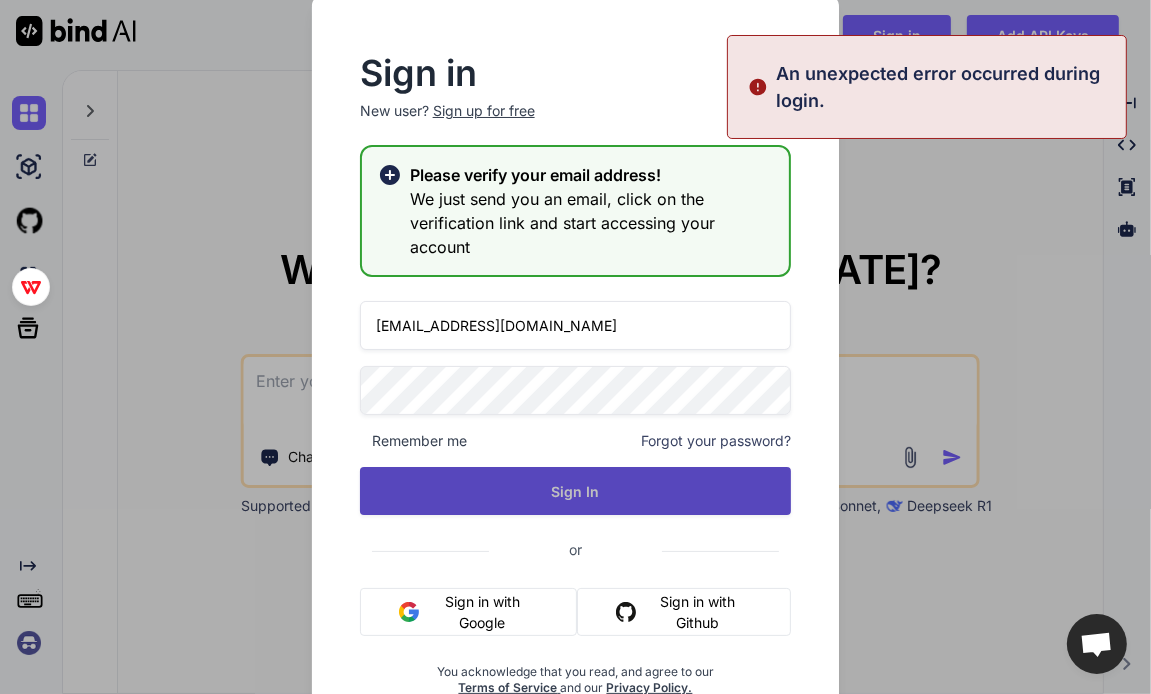 click on "Sign In" at bounding box center (576, 491) 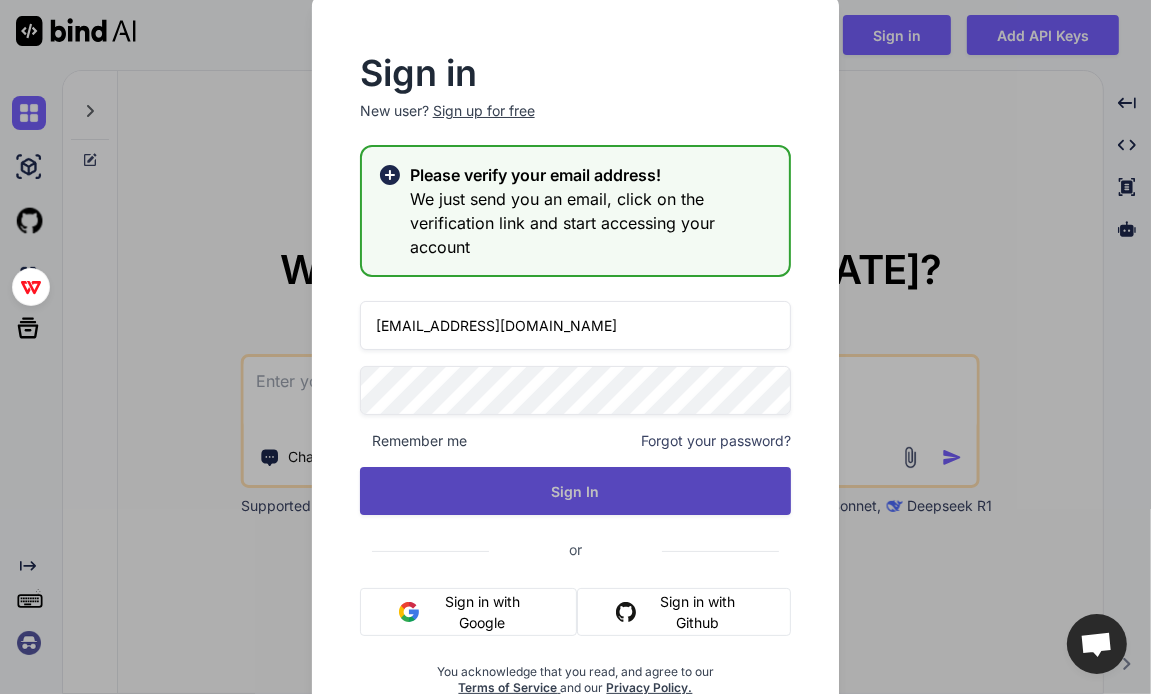 click on "Sign In" at bounding box center (576, 491) 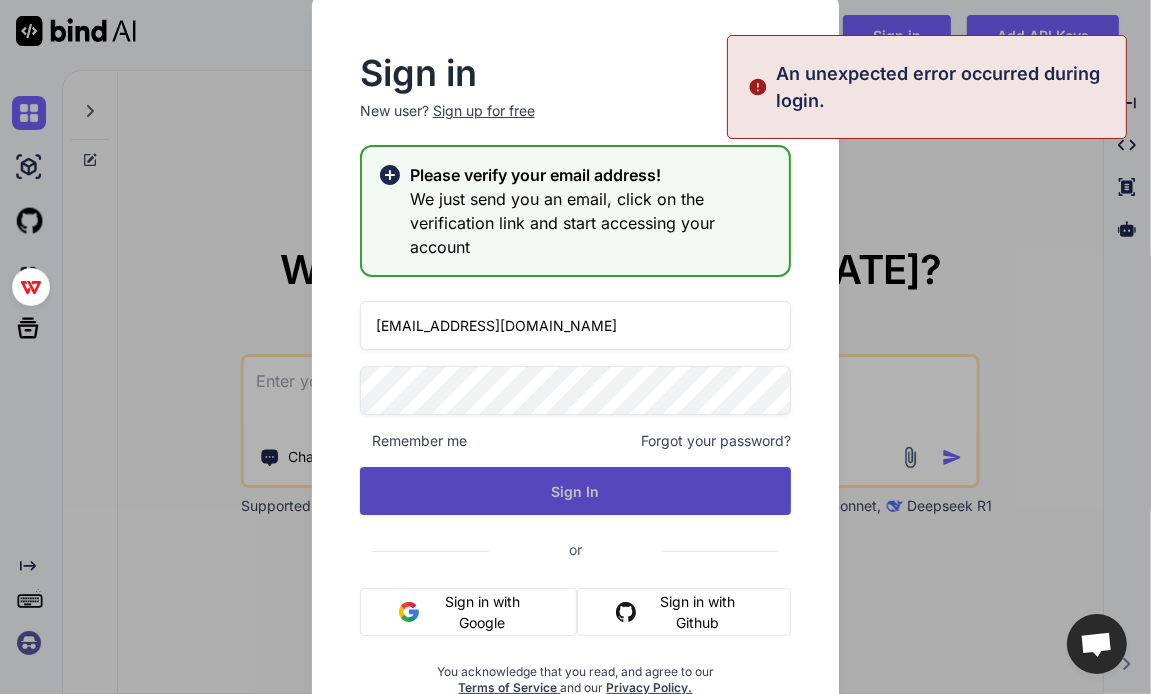 click on "Sign In" at bounding box center [576, 491] 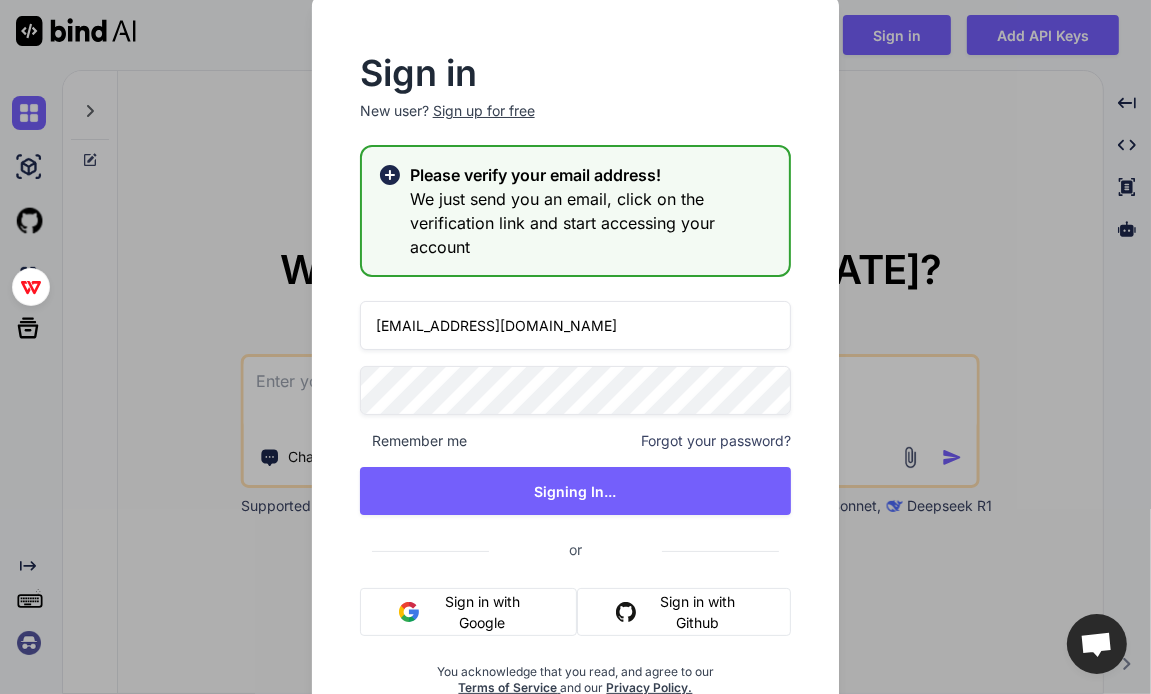 click on "13596526792@163.com Remember me Forgot your password? Signing In...   or Sign in with Google Sign in with Github You acknowledge that you read, and agree to our   Terms of Service     and our   Privacy Policy." at bounding box center [576, 498] 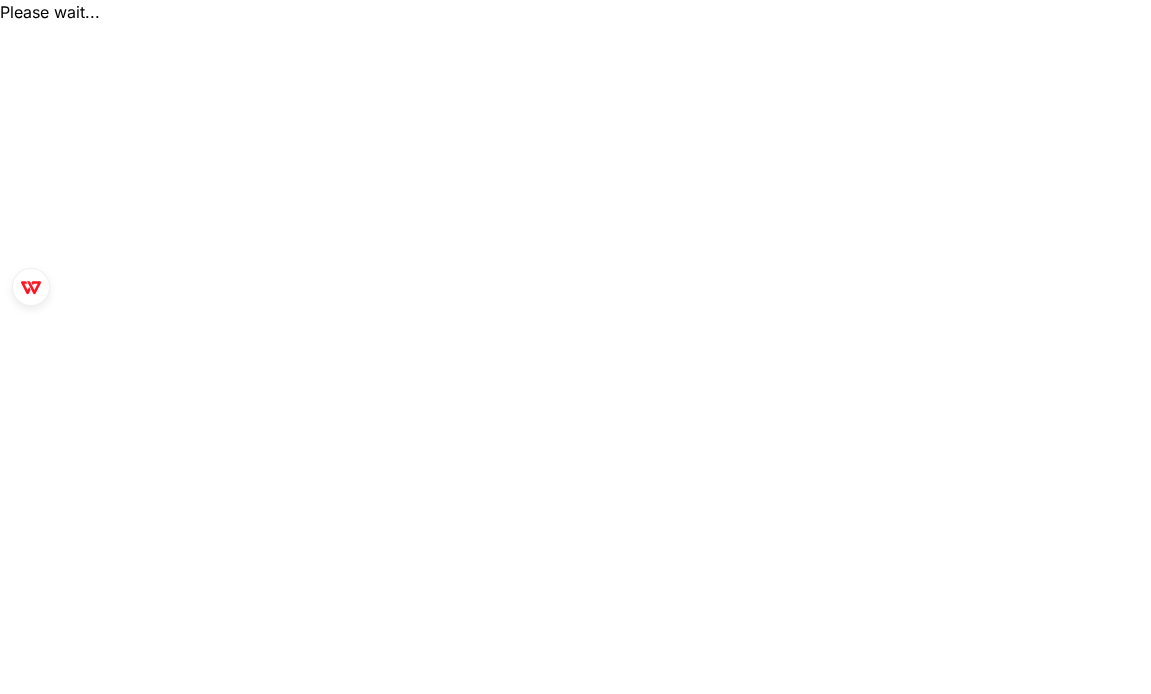 scroll, scrollTop: 0, scrollLeft: 0, axis: both 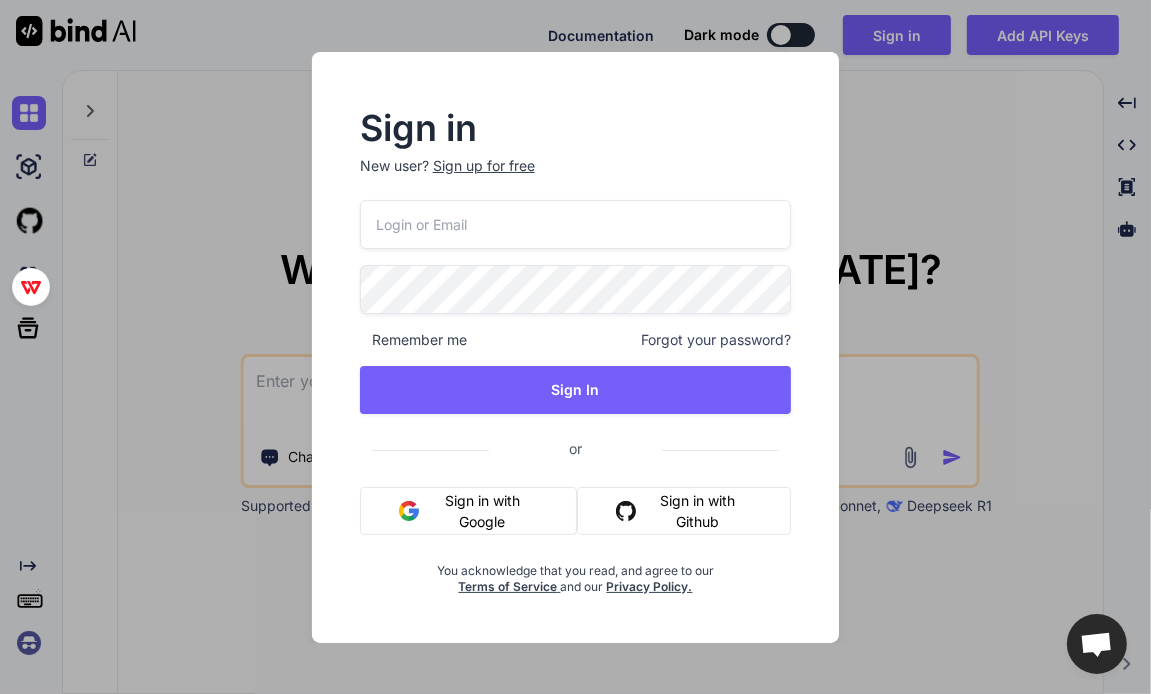 click at bounding box center (576, 224) 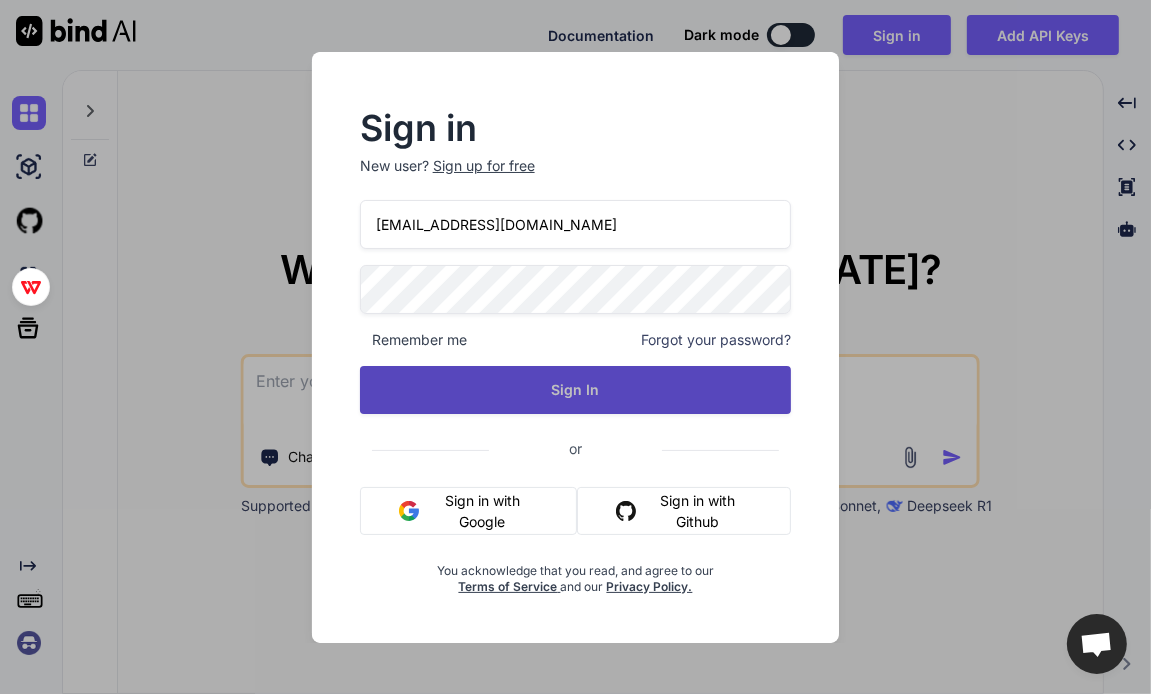 click on "Sign In" at bounding box center [576, 390] 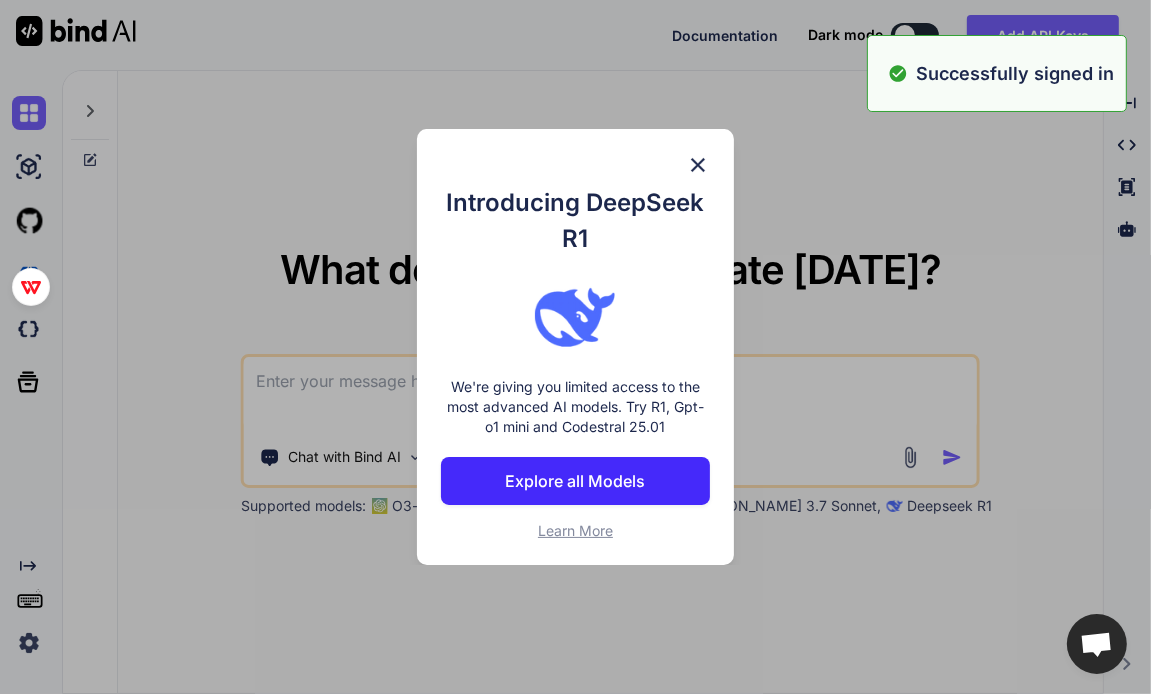 type on "x" 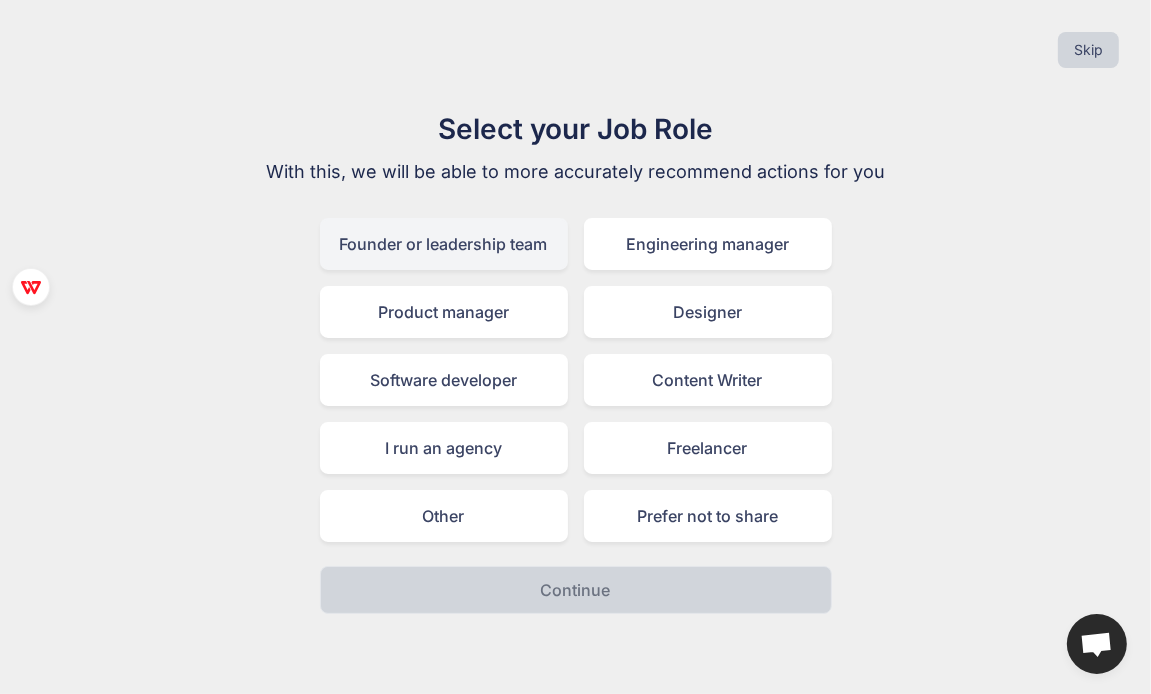 click on "Founder or leadership team" at bounding box center (444, 244) 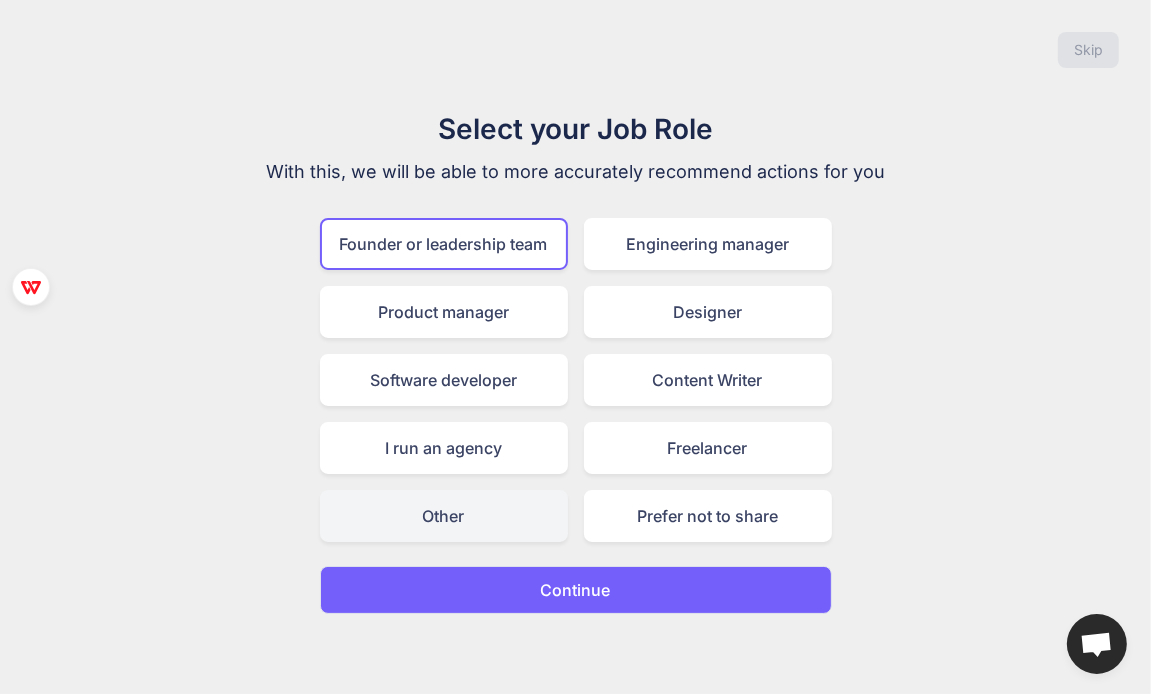 click on "Other" at bounding box center (444, 516) 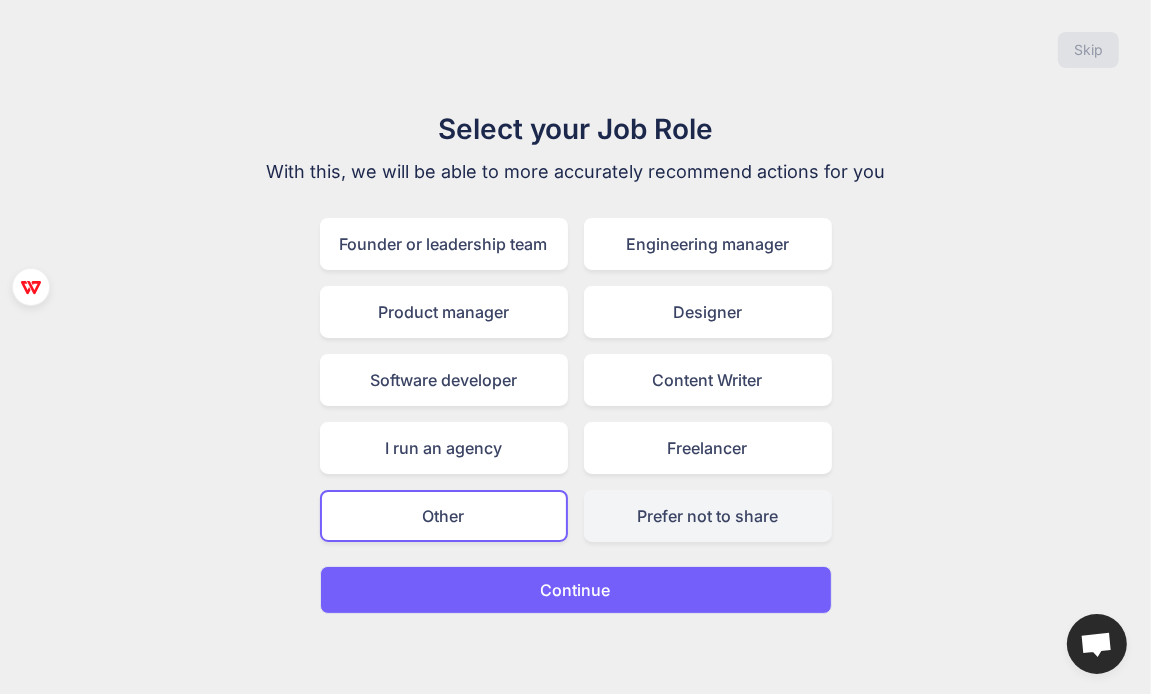 click on "Prefer not to share" at bounding box center [708, 516] 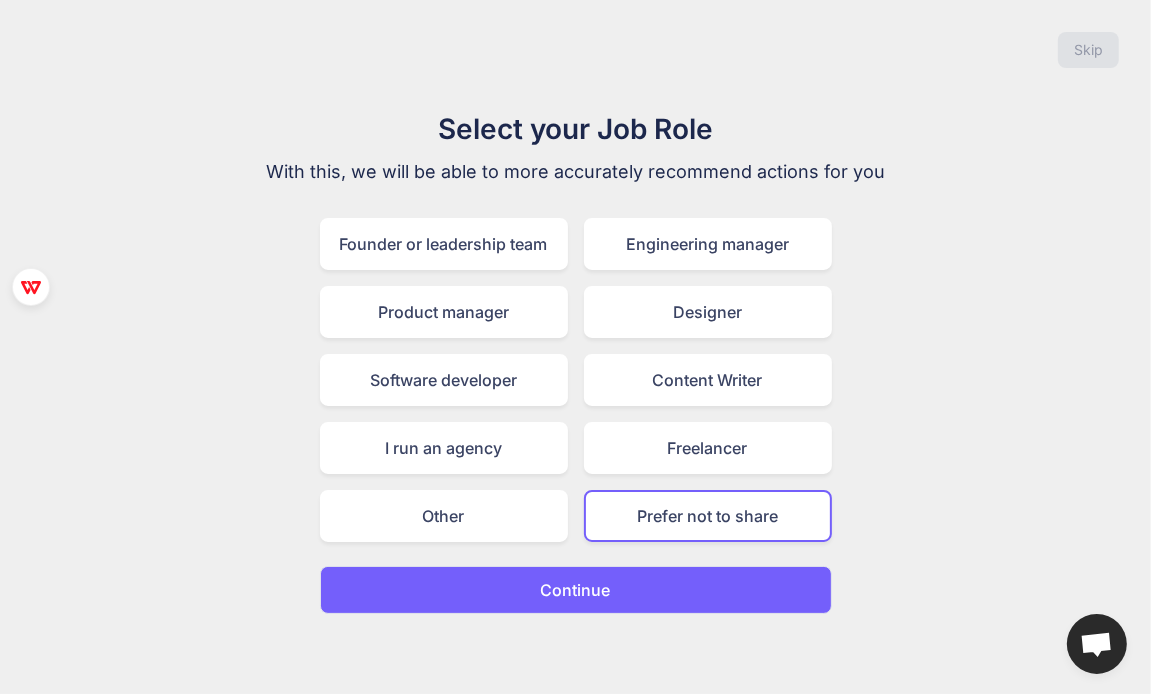 click on "Continue" at bounding box center (576, 590) 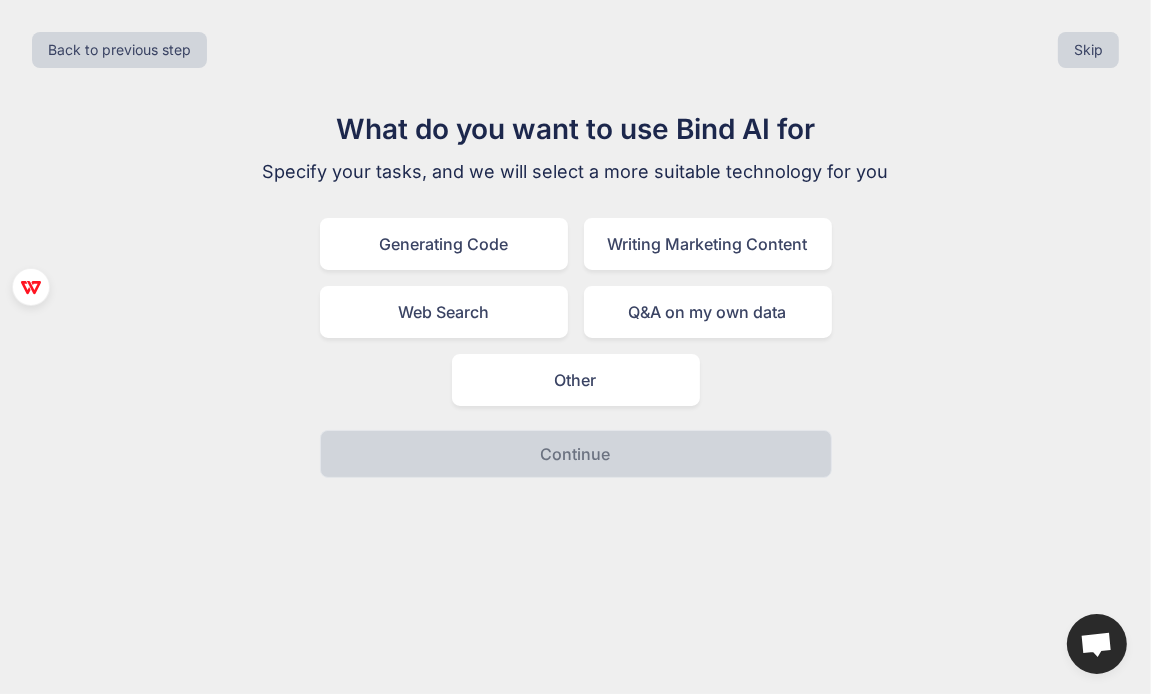 click on "What do you want to use Bind AI for Specify your tasks, and we will select a more suitable technology for you Generating Code Writing Marketing Content Web Search Q&A on my own data Other Continue" at bounding box center (575, 293) 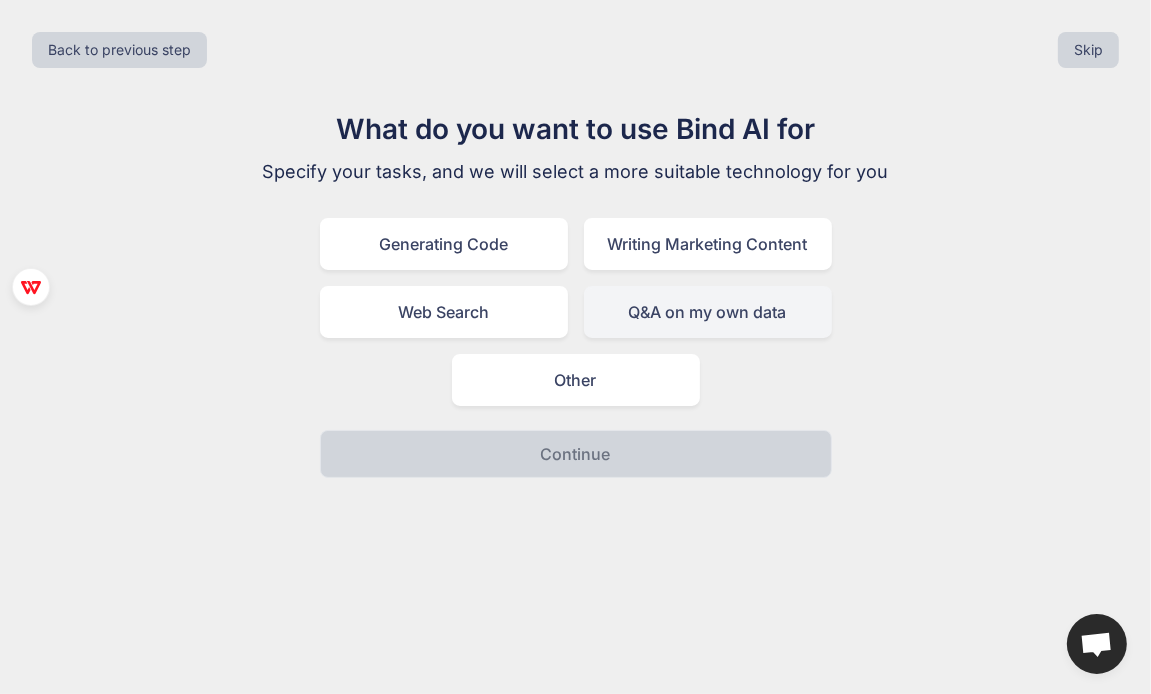 click on "Q&A on my own data" at bounding box center (708, 312) 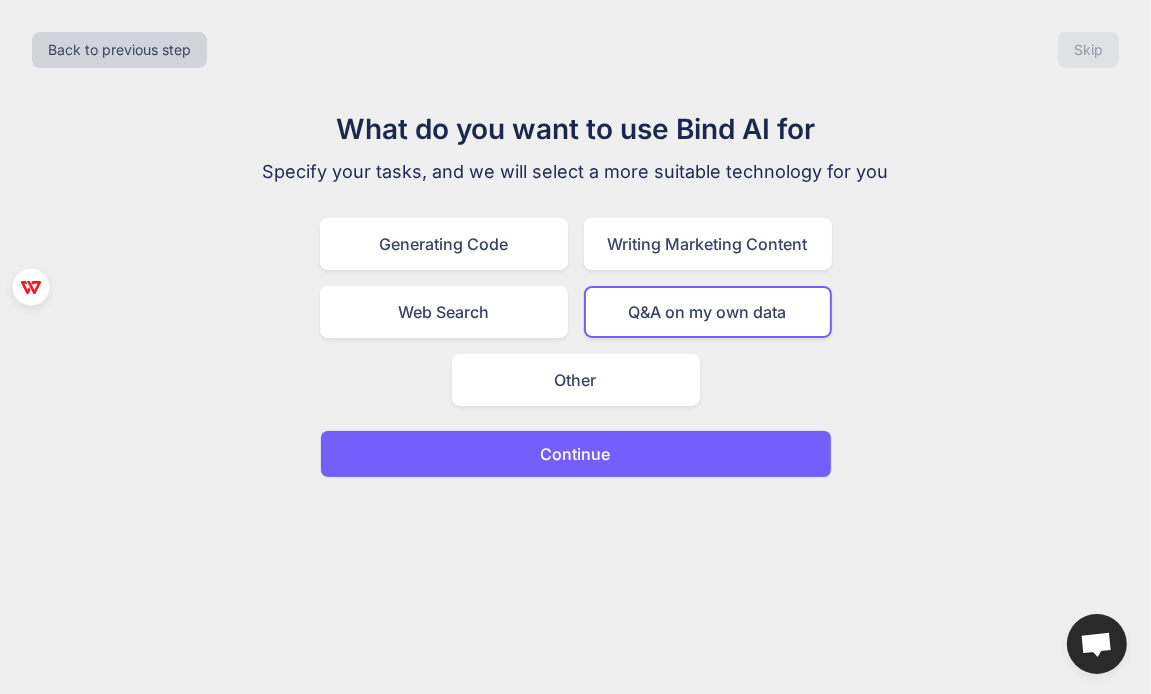 click on "Continue" at bounding box center (576, 454) 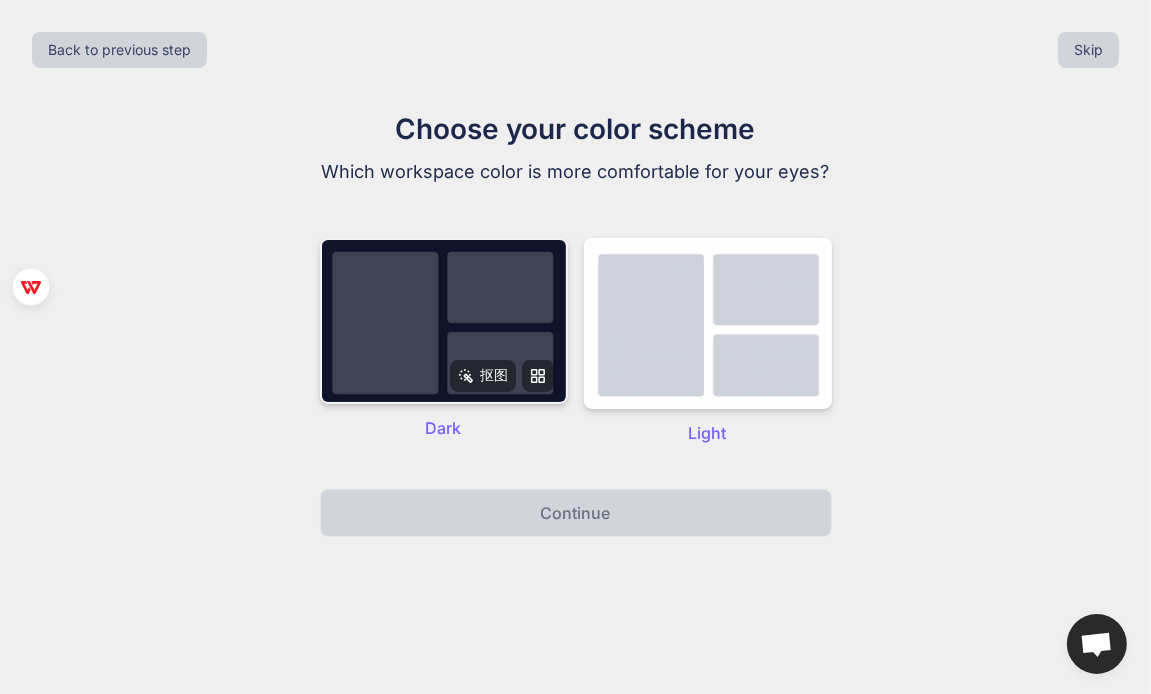 click on "抠图" at bounding box center (494, 375) 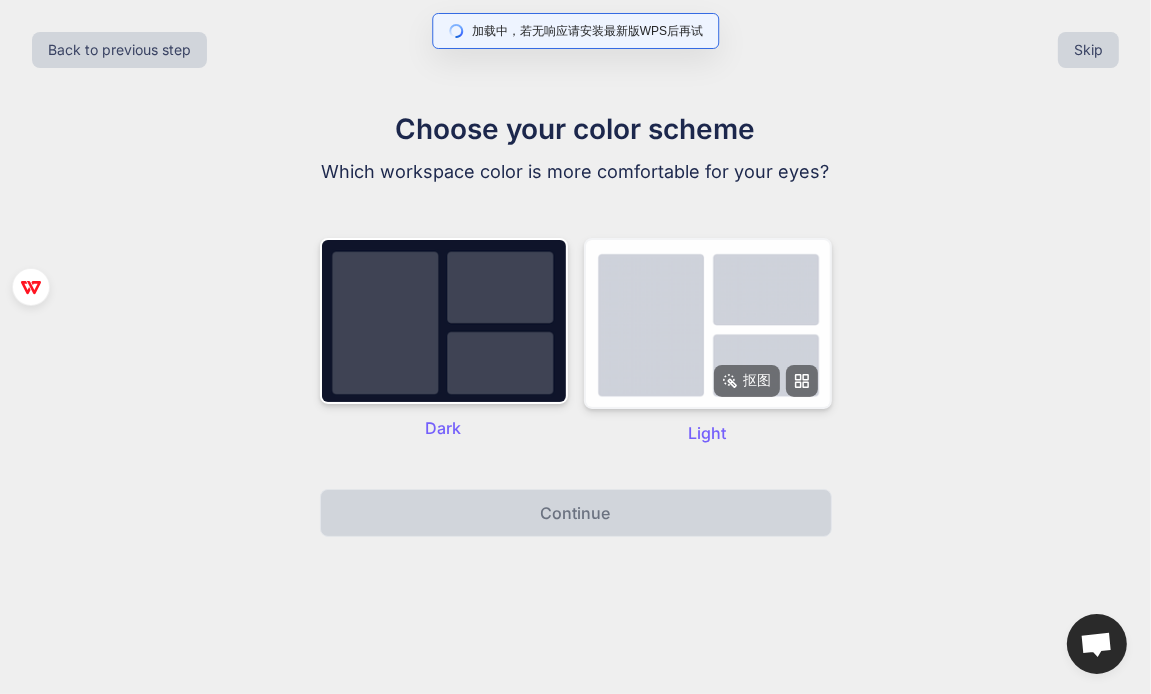 click at bounding box center [708, 323] 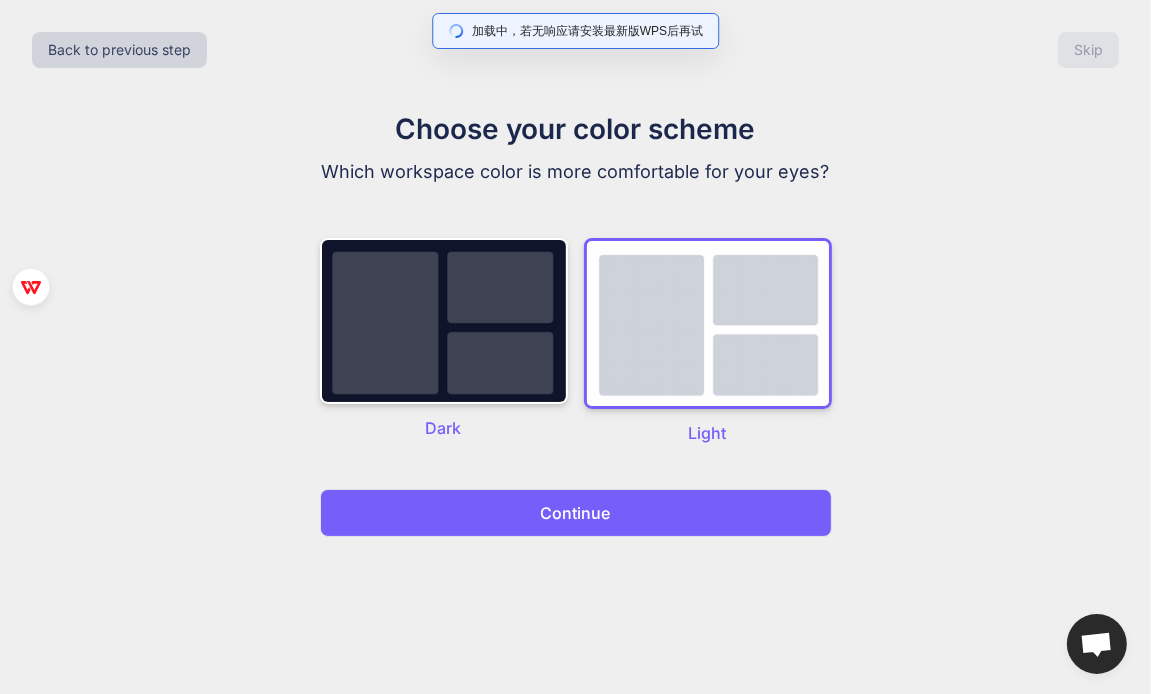 click on "Continue" at bounding box center [576, 513] 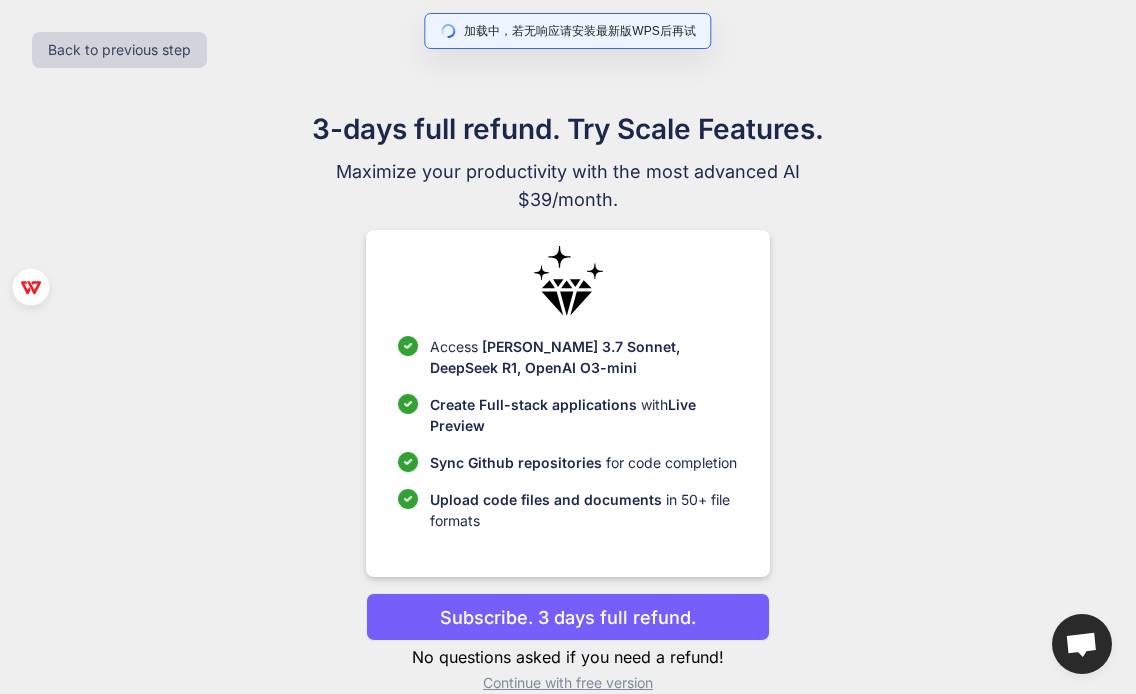 click on "Upload code files and documents   in 50+ file formats" at bounding box center [583, 510] 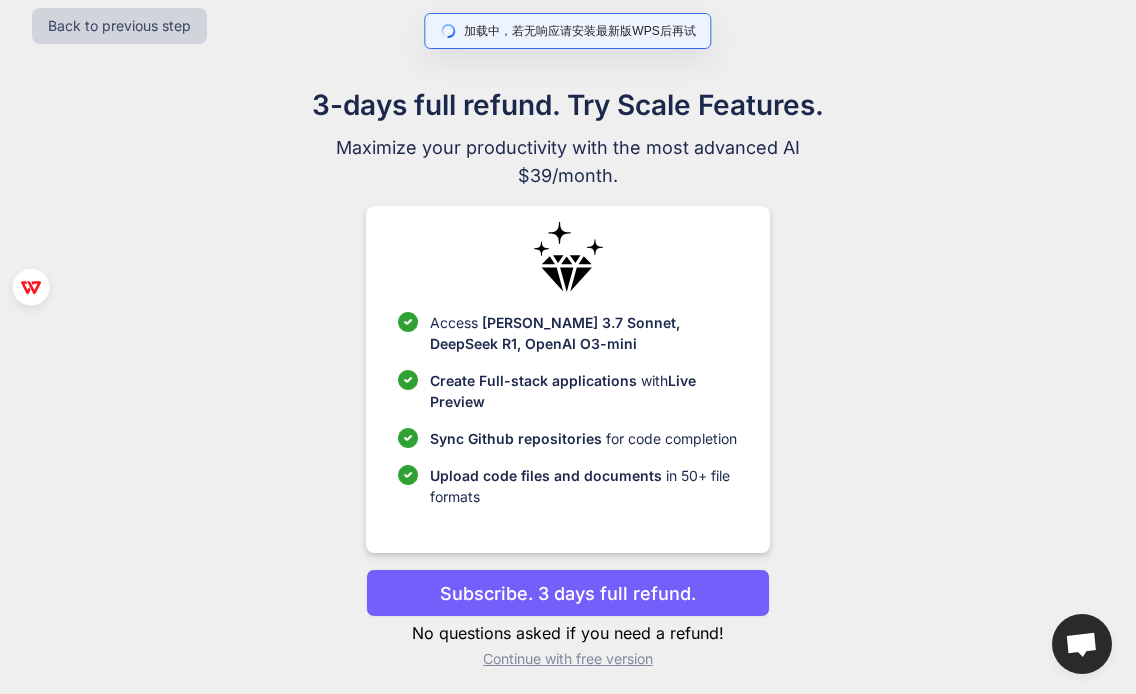 scroll, scrollTop: 31, scrollLeft: 0, axis: vertical 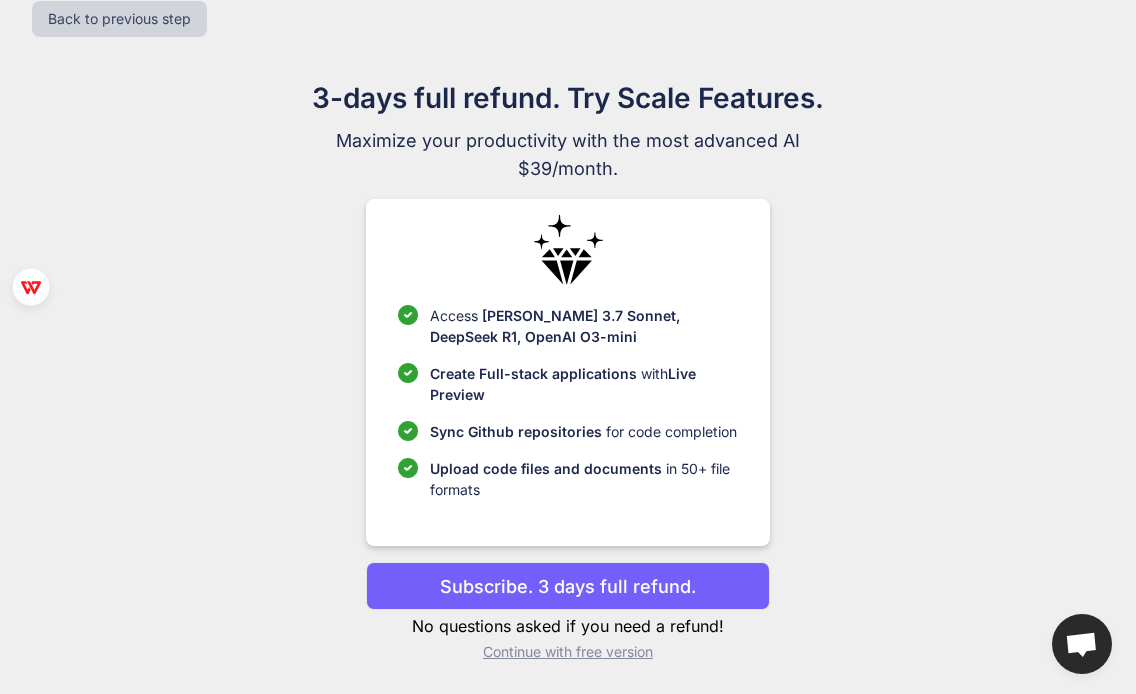 click on "3-days full refund. Try Scale Features.   Maximize your productivity with the most advanced AI   $39/month.   Access   Claude 3.7 Sonnet, DeepSeek R1, OpenAI O3-mini   Create Full-stack applications   with  Live Preview    Sync Github repositories   for code completion   Upload code files and documents   in 50+ file formats Subscribe. 3 days full refund. No questions asked if you need a refund!   Continue with free version" at bounding box center [568, 377] 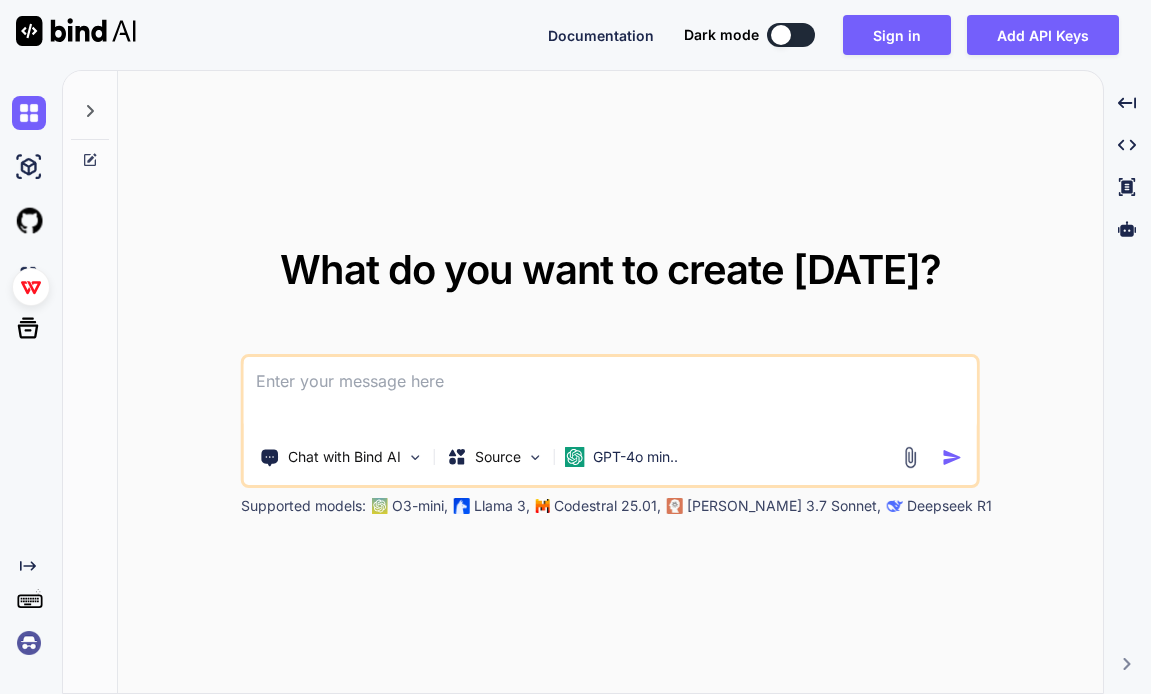 scroll, scrollTop: 0, scrollLeft: 0, axis: both 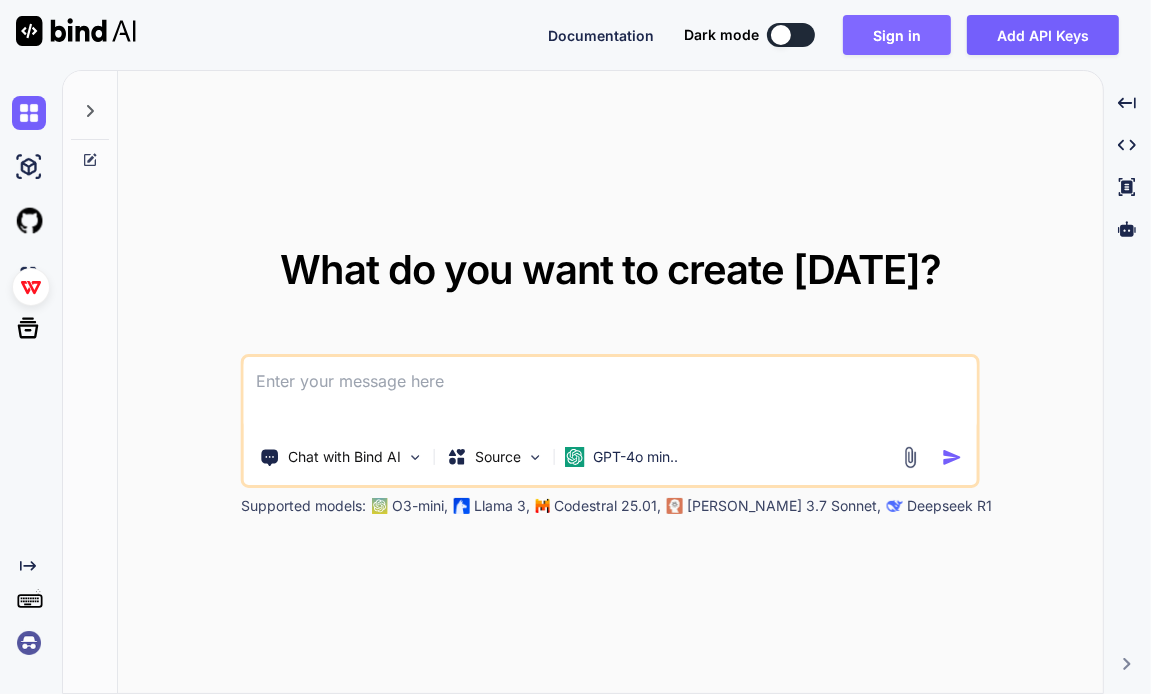 click on "Sign in" at bounding box center (897, 35) 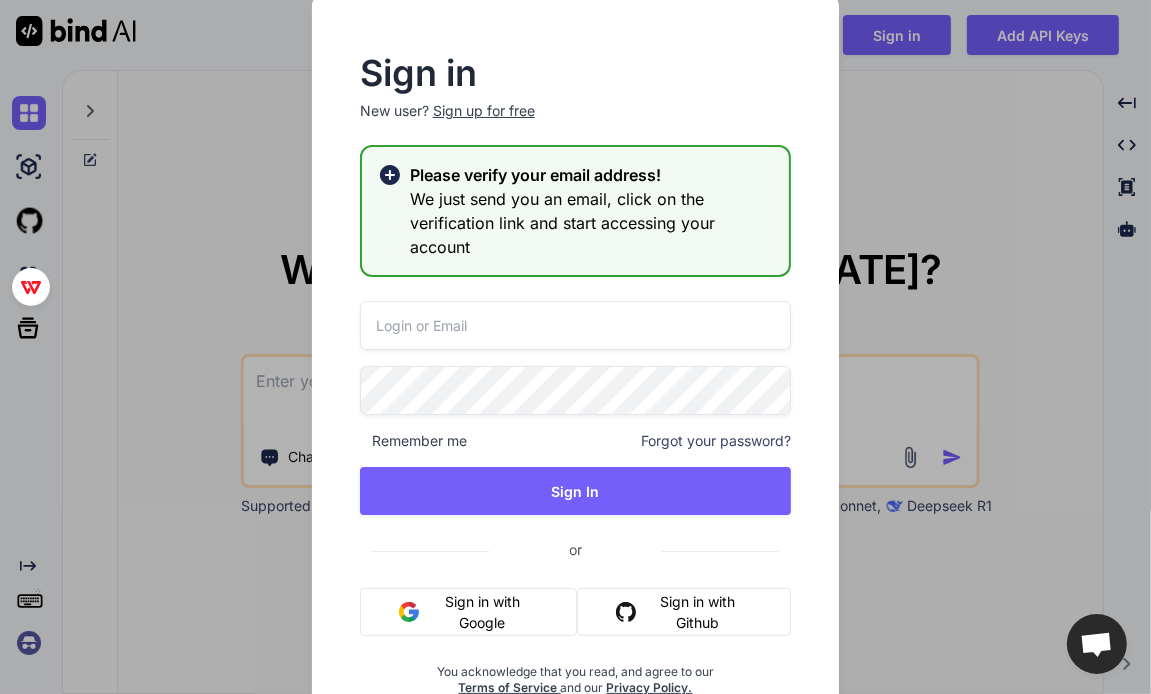 click on "Sign in New user?   Sign up for free Please verify your email address! We just send you an email, click on the verification link and start accessing your account Remember me Forgot your password? Sign In   or Sign in with Google Sign in with Github You acknowledge that you read, and agree to our   Terms of Service     and our   Privacy Policy." at bounding box center [575, 347] 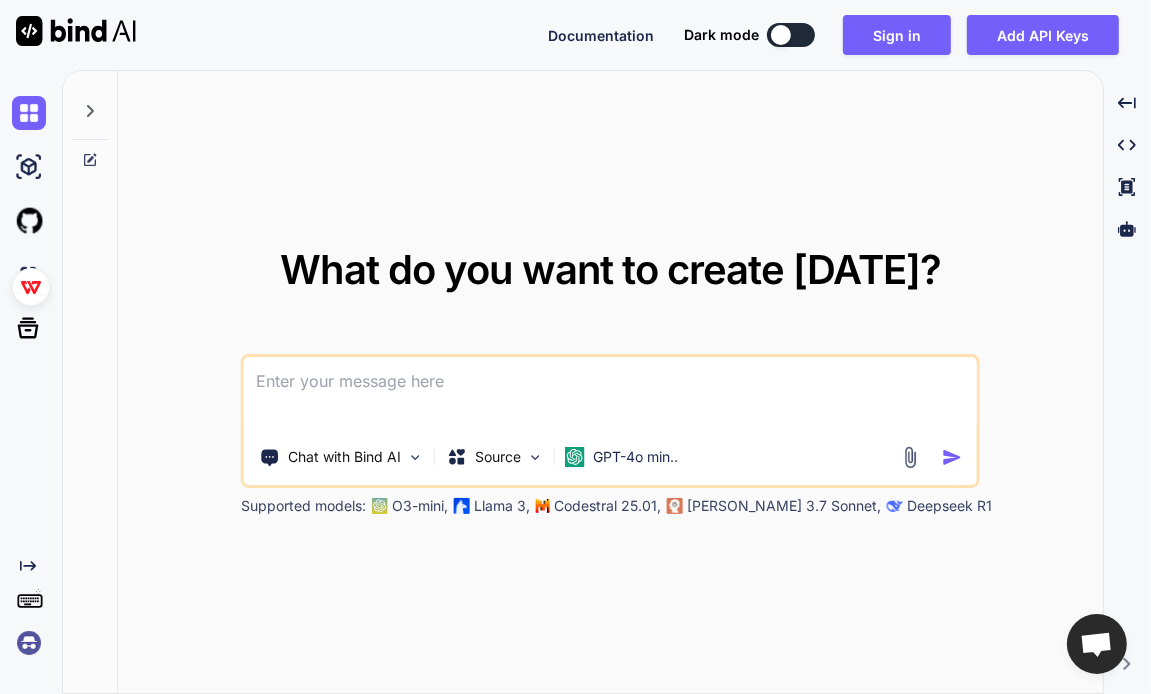 drag, startPoint x: 549, startPoint y: 388, endPoint x: 708, endPoint y: -122, distance: 534.21063 